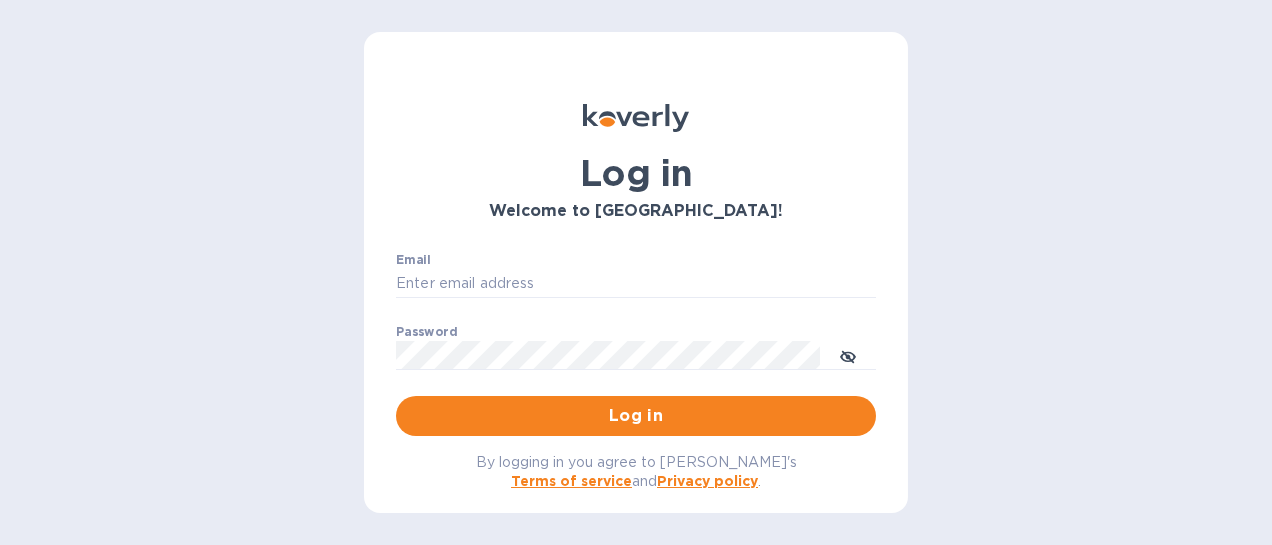 scroll, scrollTop: 0, scrollLeft: 0, axis: both 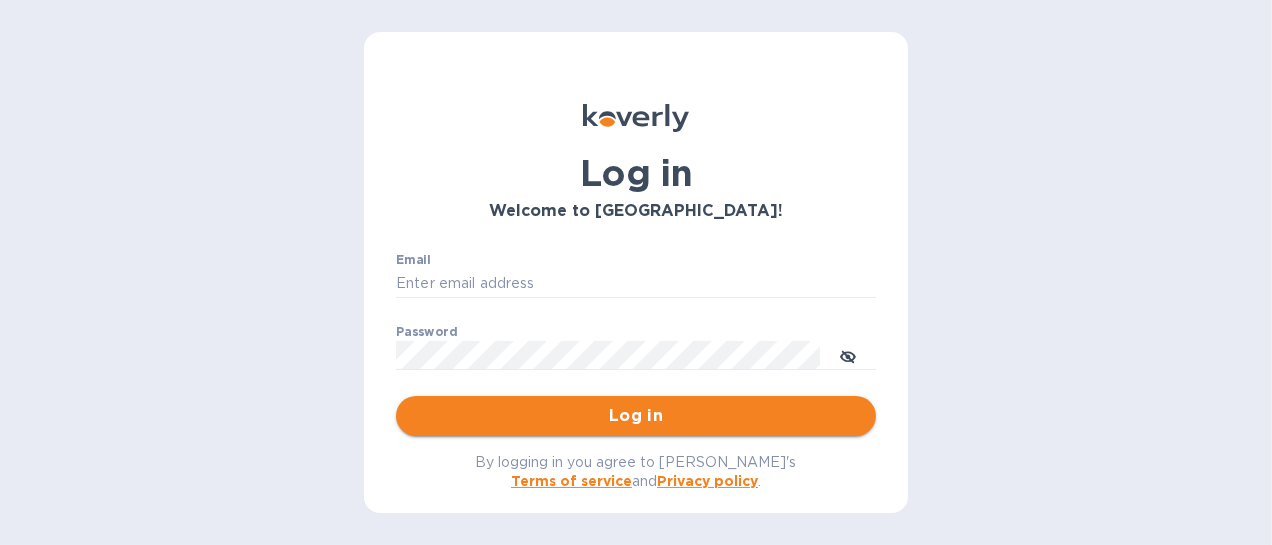 type on "[EMAIL_ADDRESS][DOMAIN_NAME]" 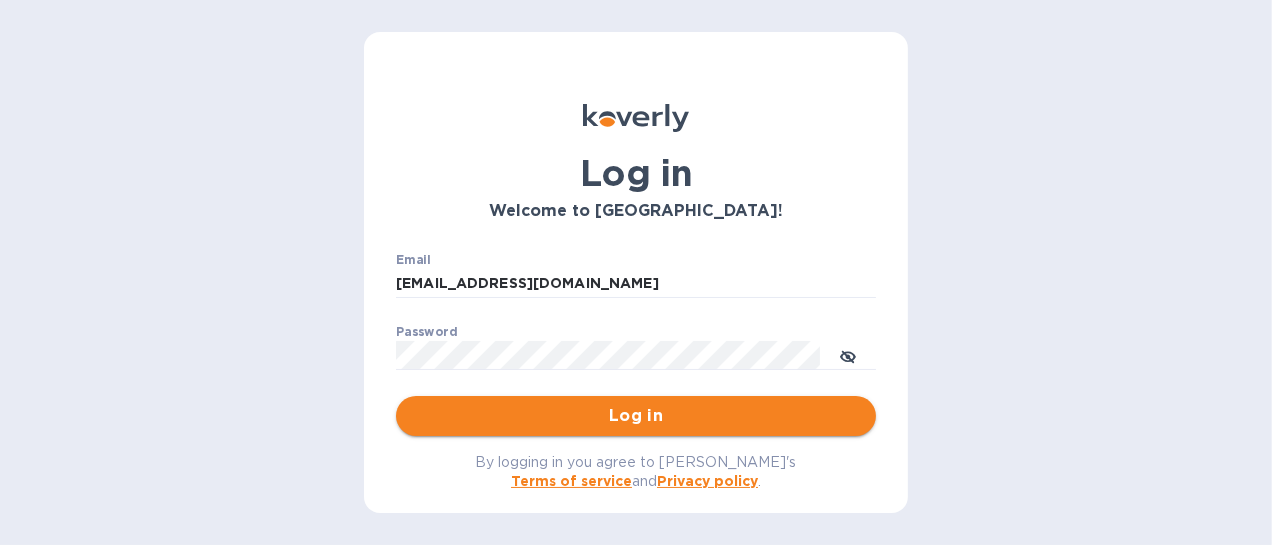 click on "Log in" at bounding box center (636, 416) 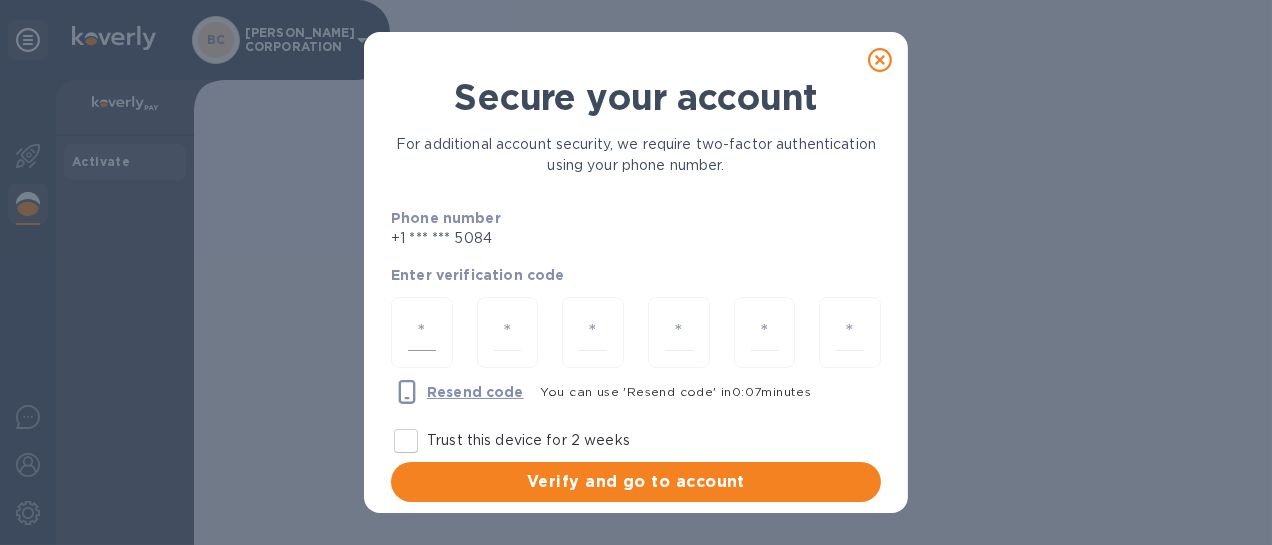 click at bounding box center [422, 332] 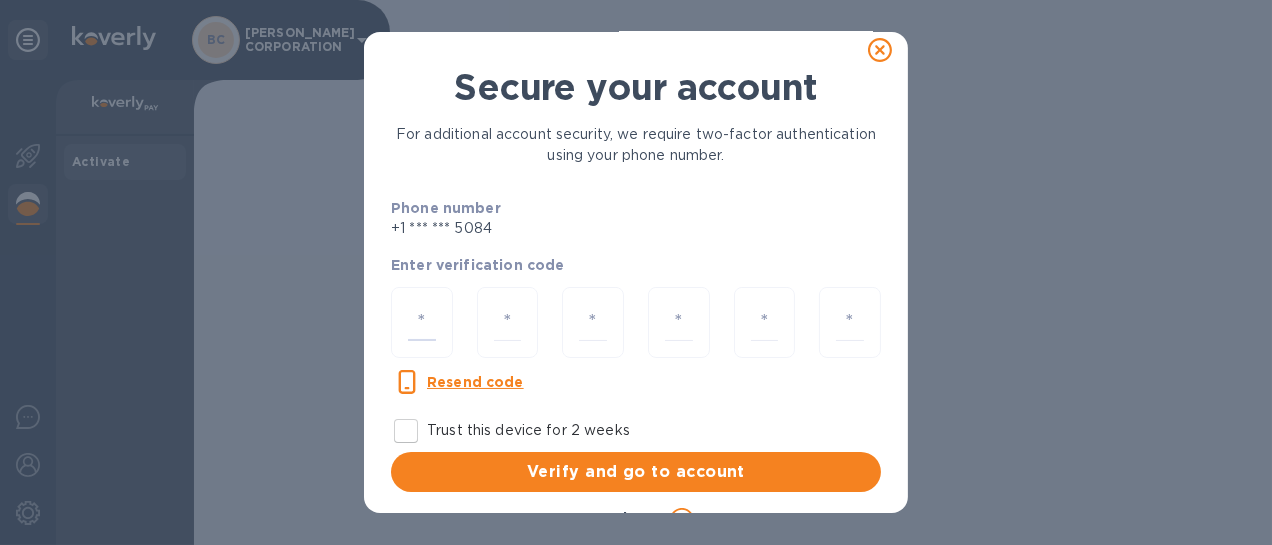 scroll, scrollTop: 0, scrollLeft: 0, axis: both 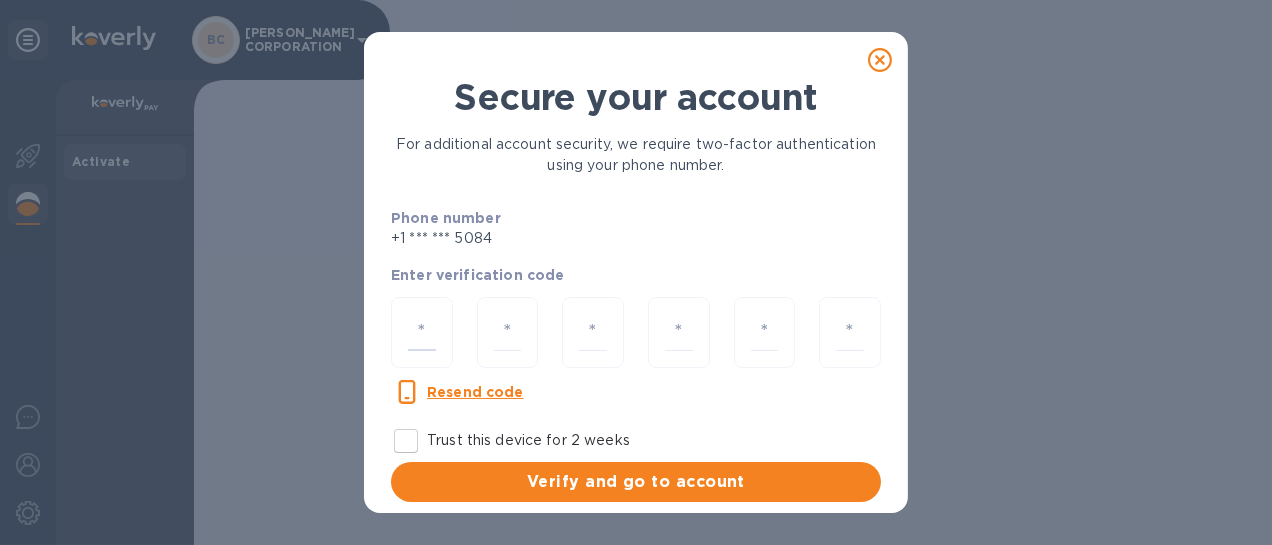 type on "4" 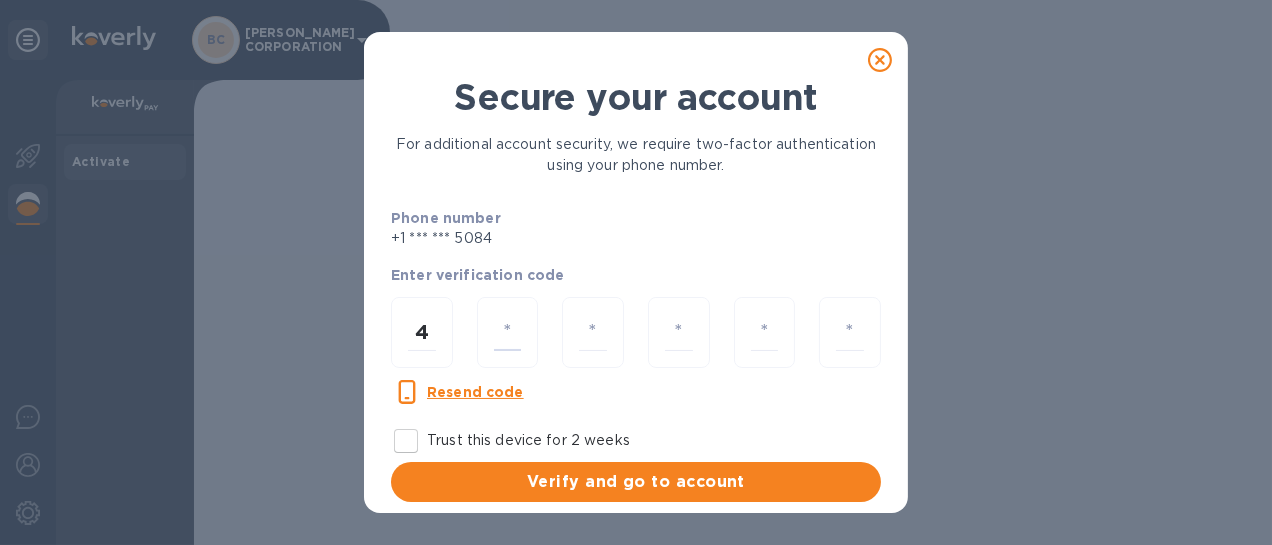 type on "2" 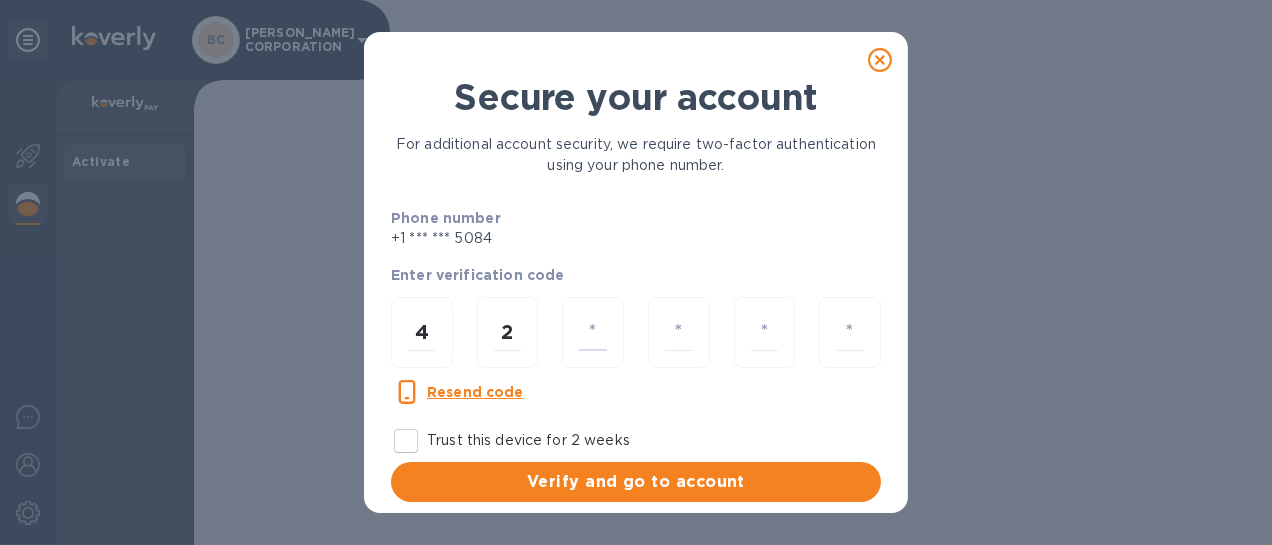 type on "6" 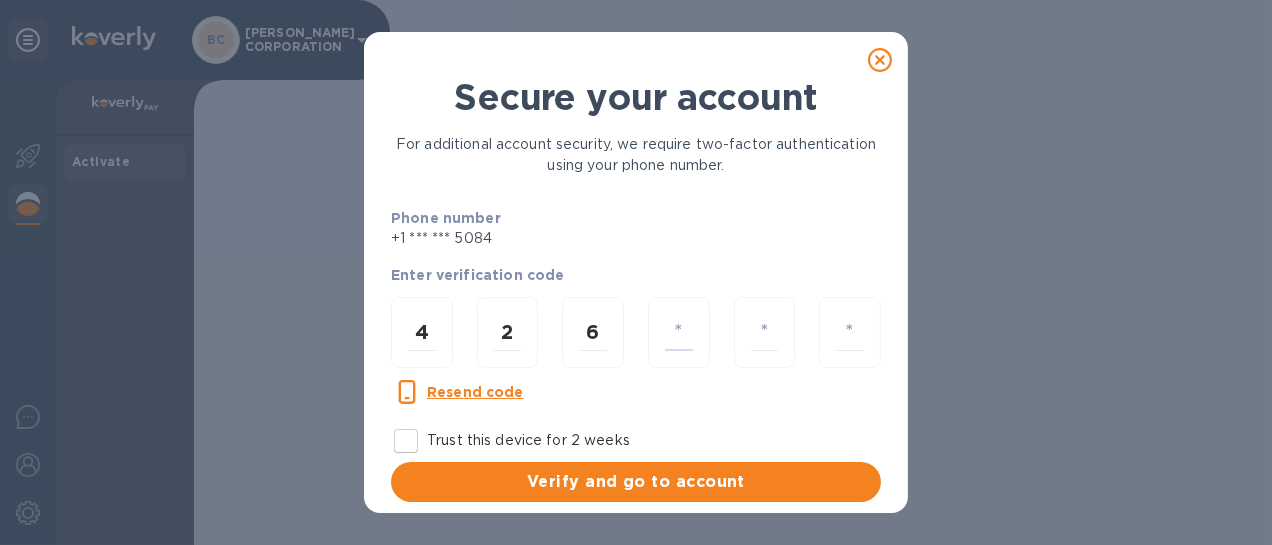 type on "3" 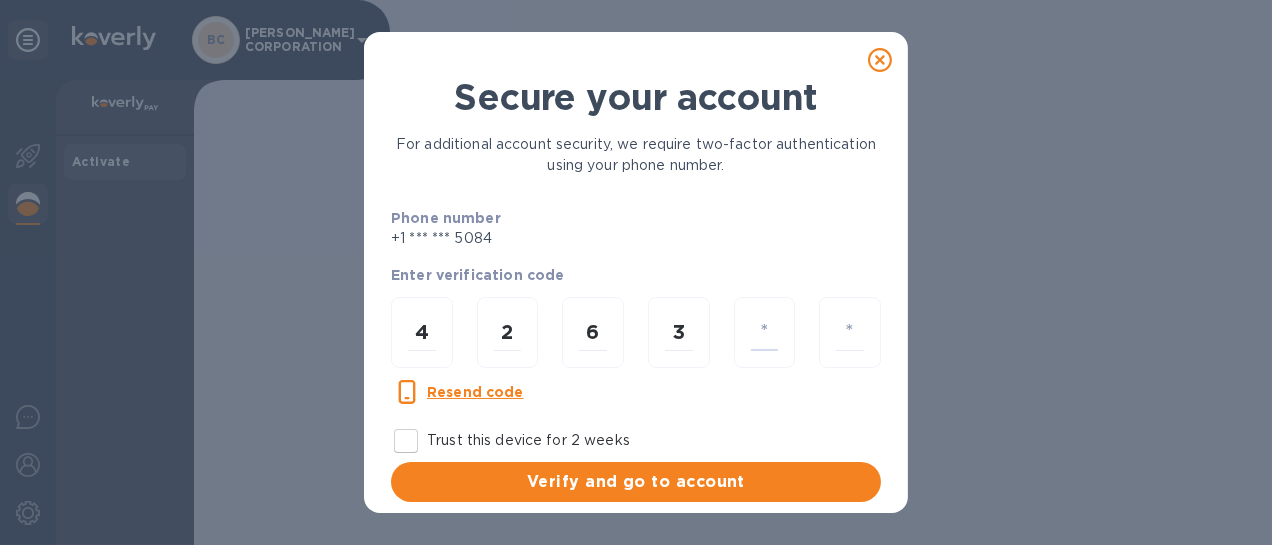type on "4" 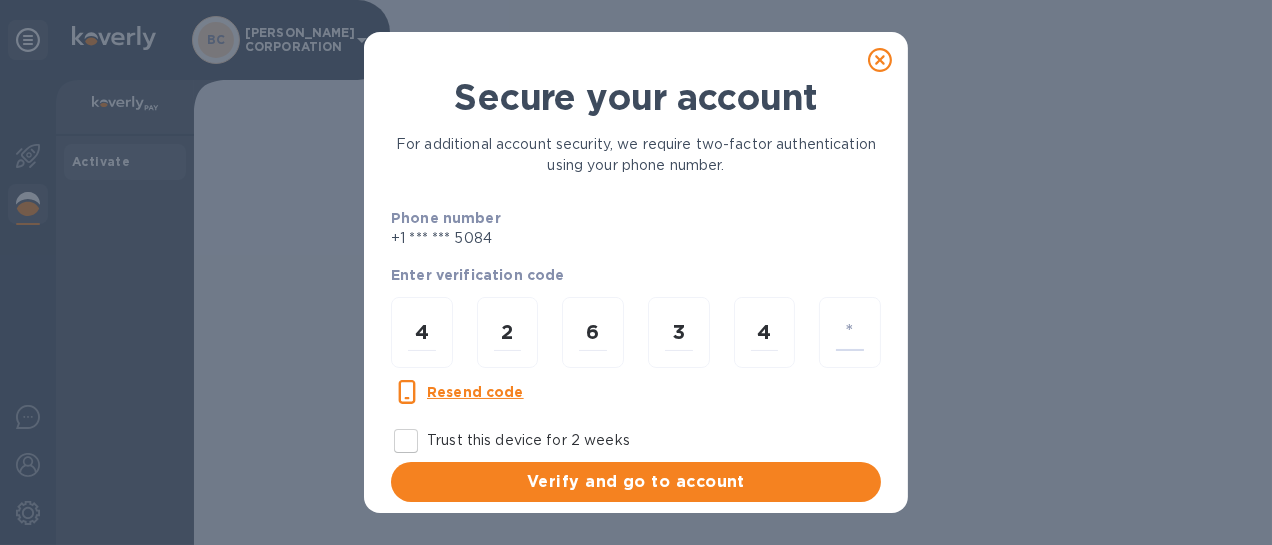 type on "1" 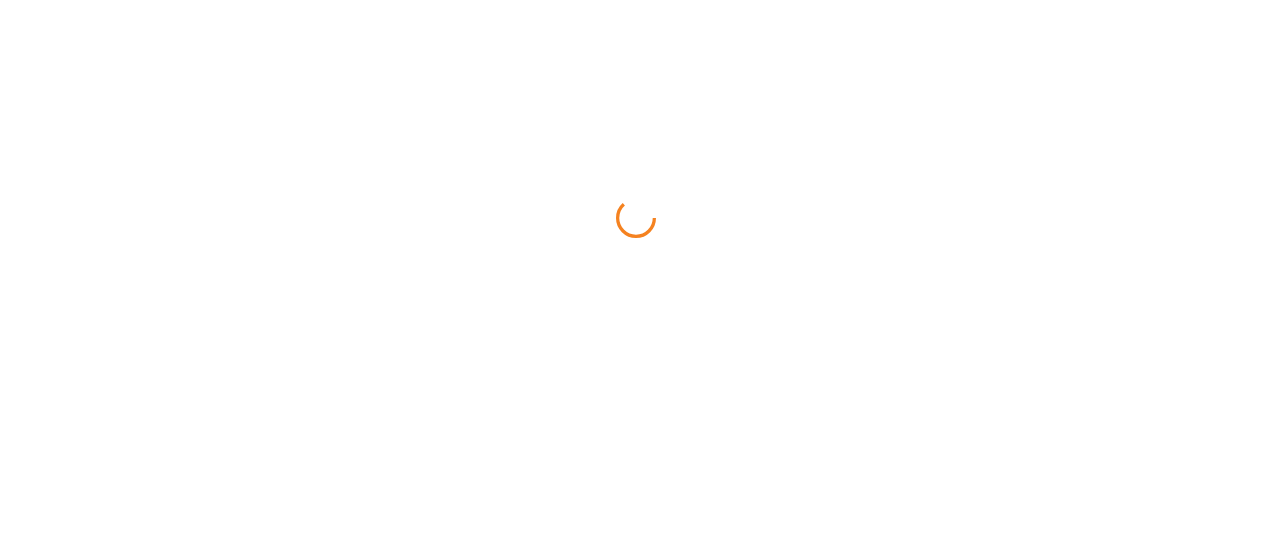 scroll, scrollTop: 0, scrollLeft: 0, axis: both 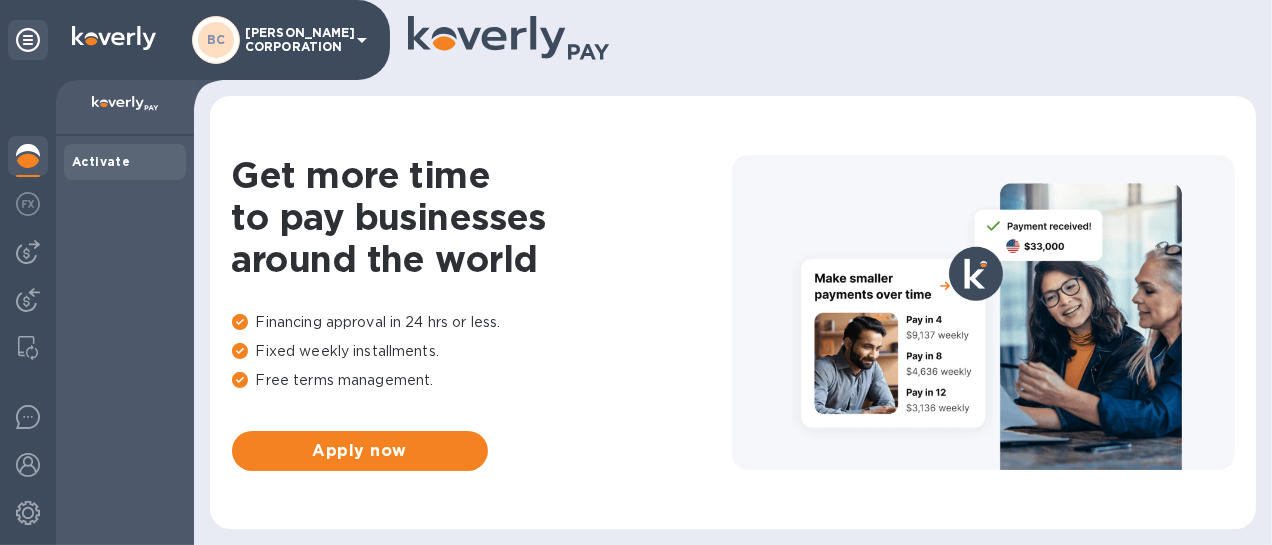 click on "[PERSON_NAME] CORPORATION" at bounding box center [295, 40] 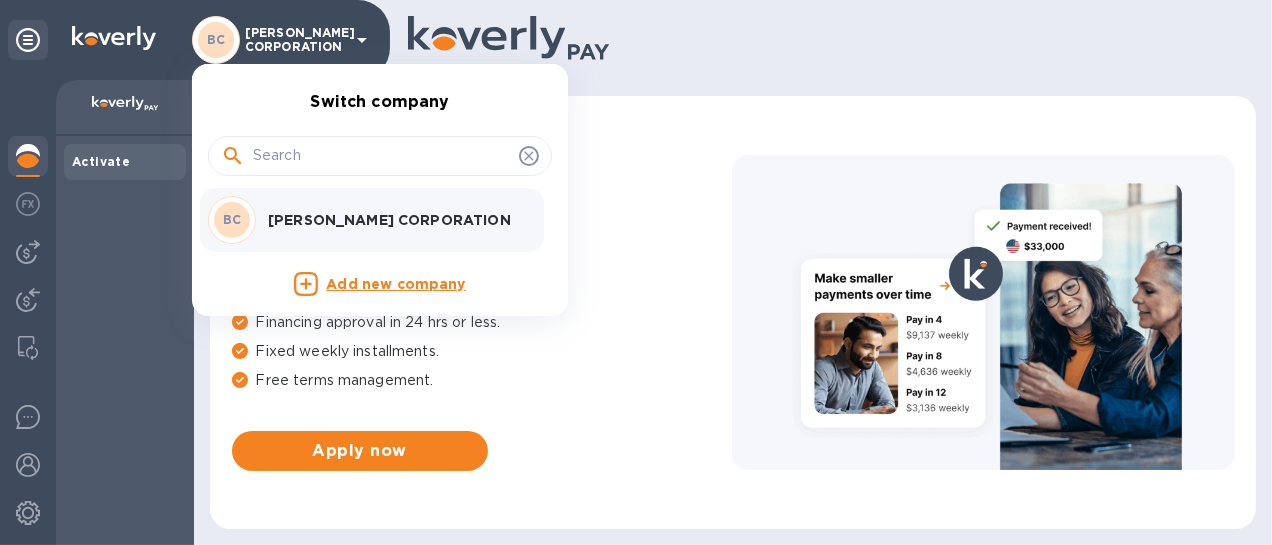 click at bounding box center [636, 272] 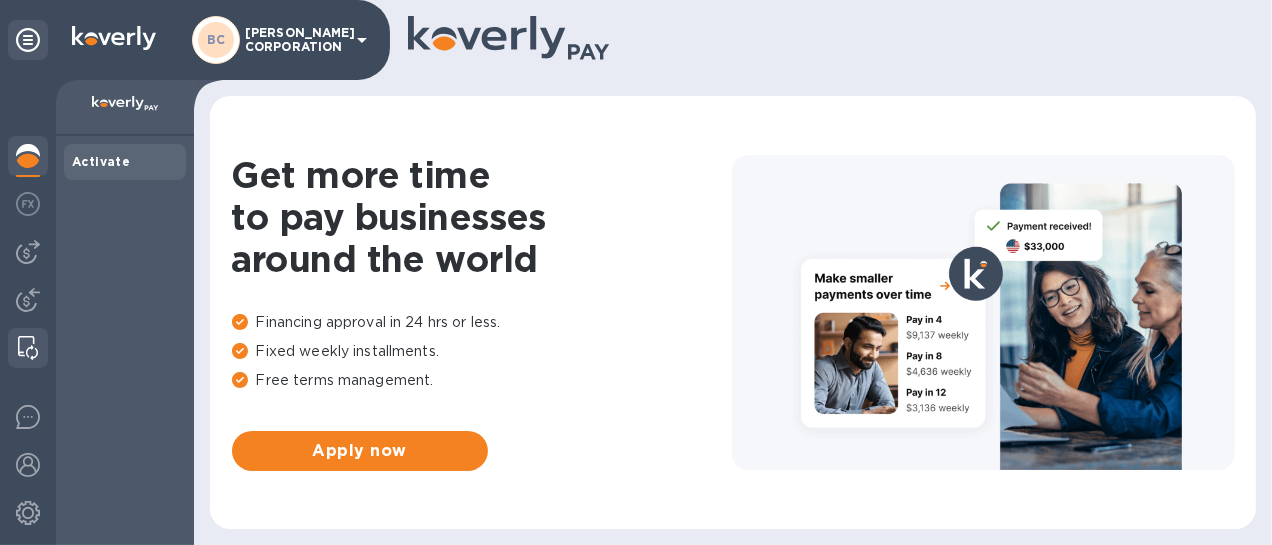 click at bounding box center [28, 348] 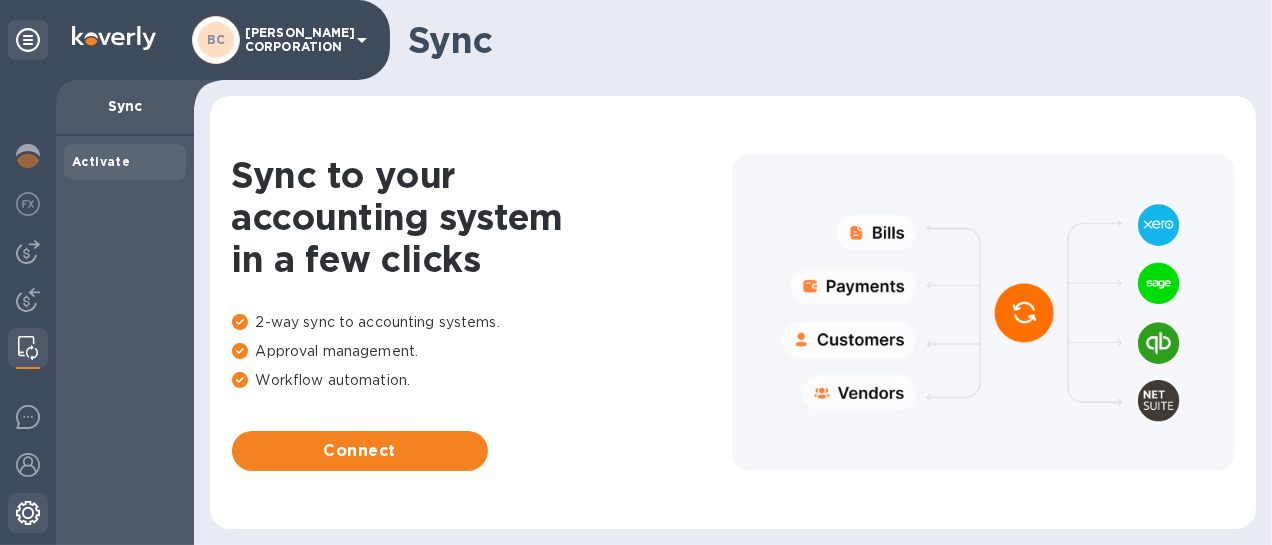 click at bounding box center (28, 513) 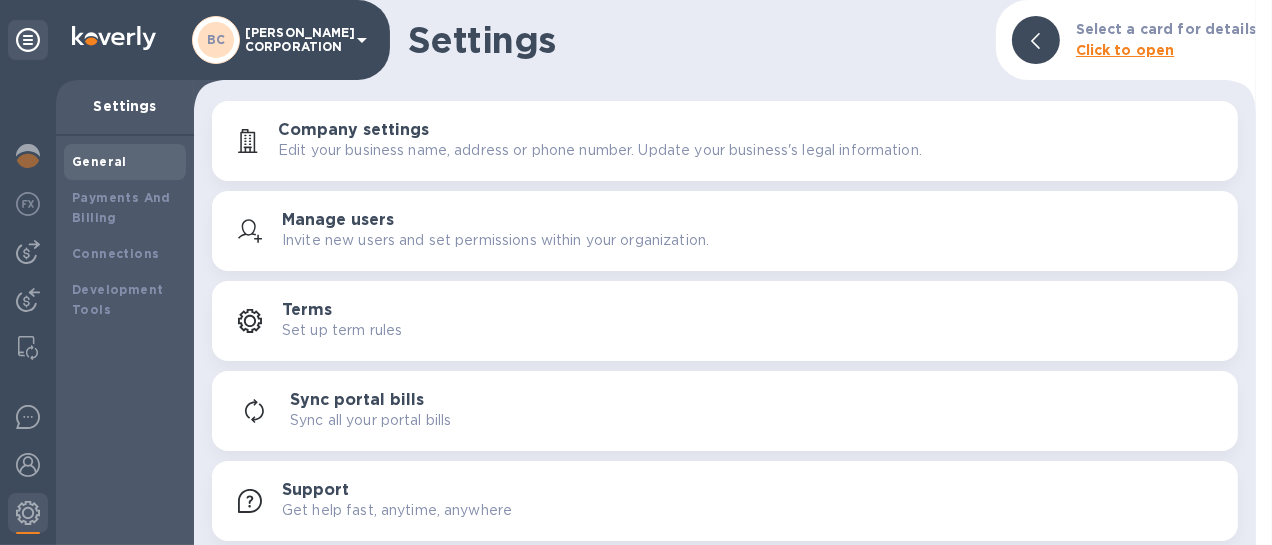 scroll, scrollTop: 90, scrollLeft: 0, axis: vertical 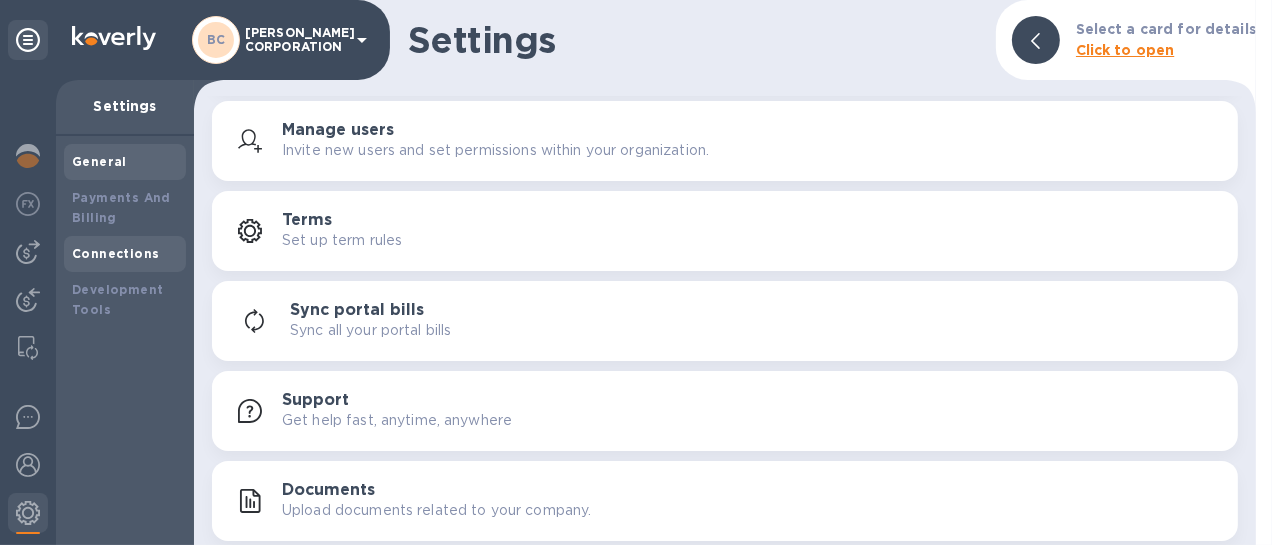 click on "Connections" at bounding box center (125, 254) 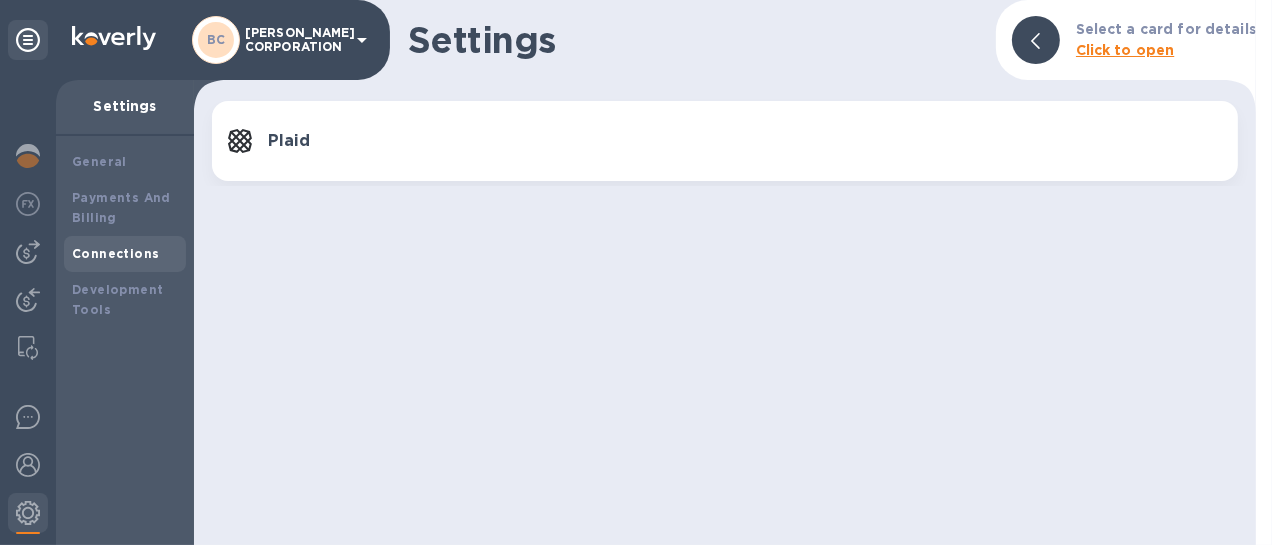 scroll, scrollTop: 0, scrollLeft: 0, axis: both 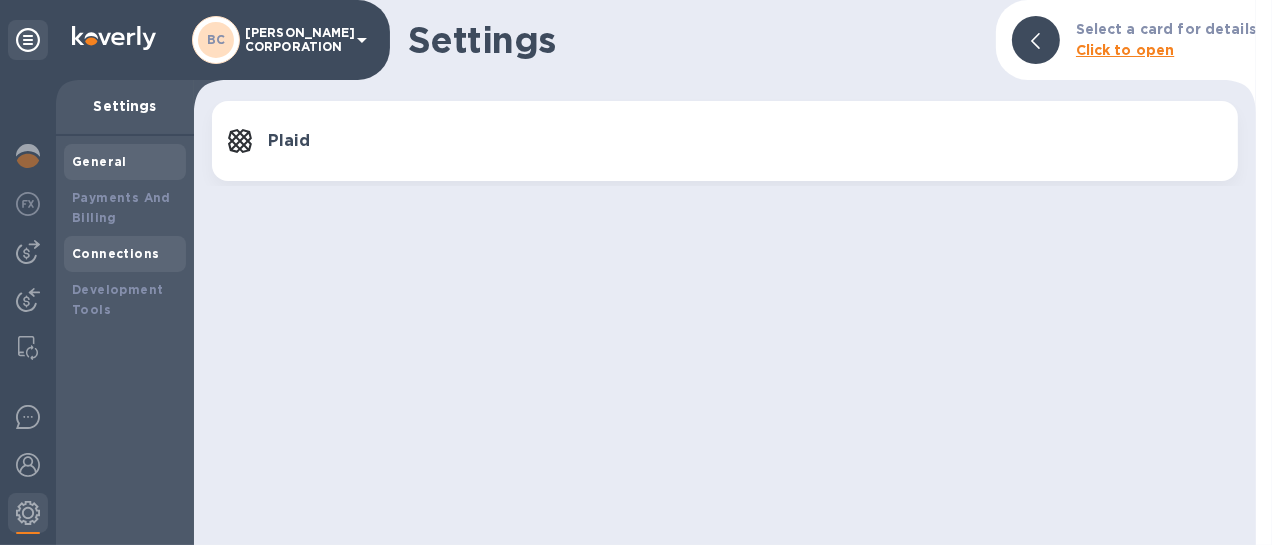 click on "General" at bounding box center [99, 161] 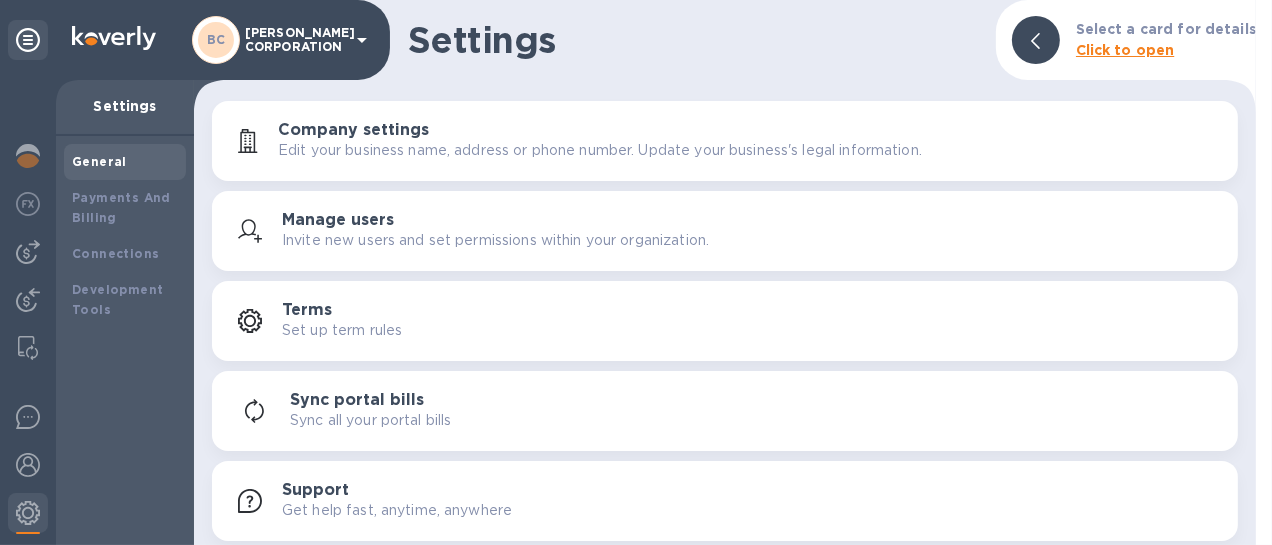 click on "Company settings" at bounding box center (353, 130) 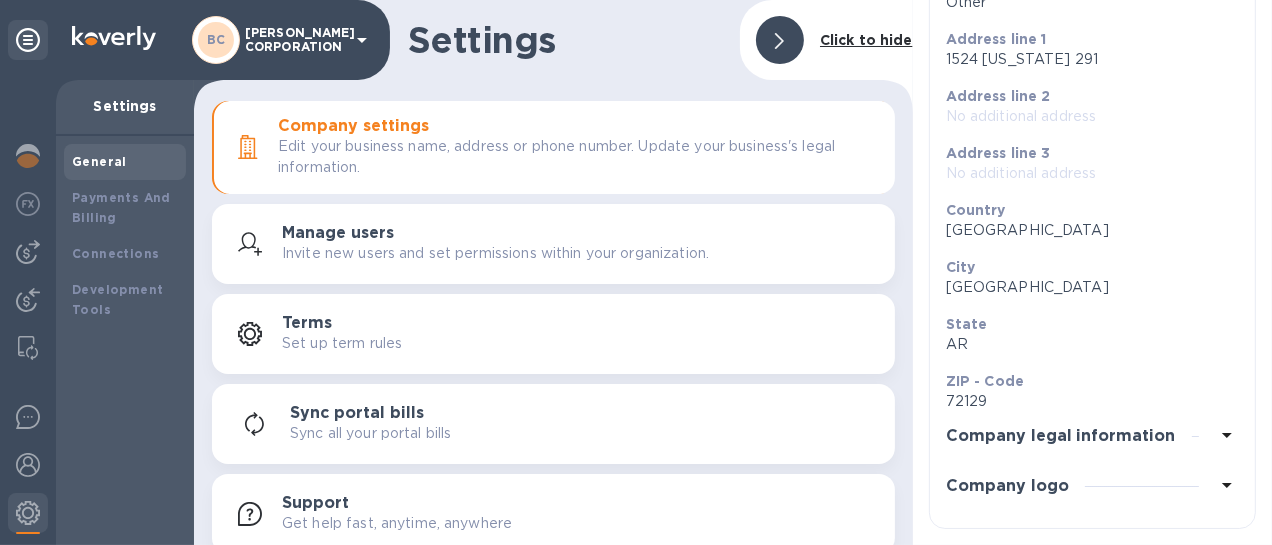 scroll, scrollTop: 309, scrollLeft: 0, axis: vertical 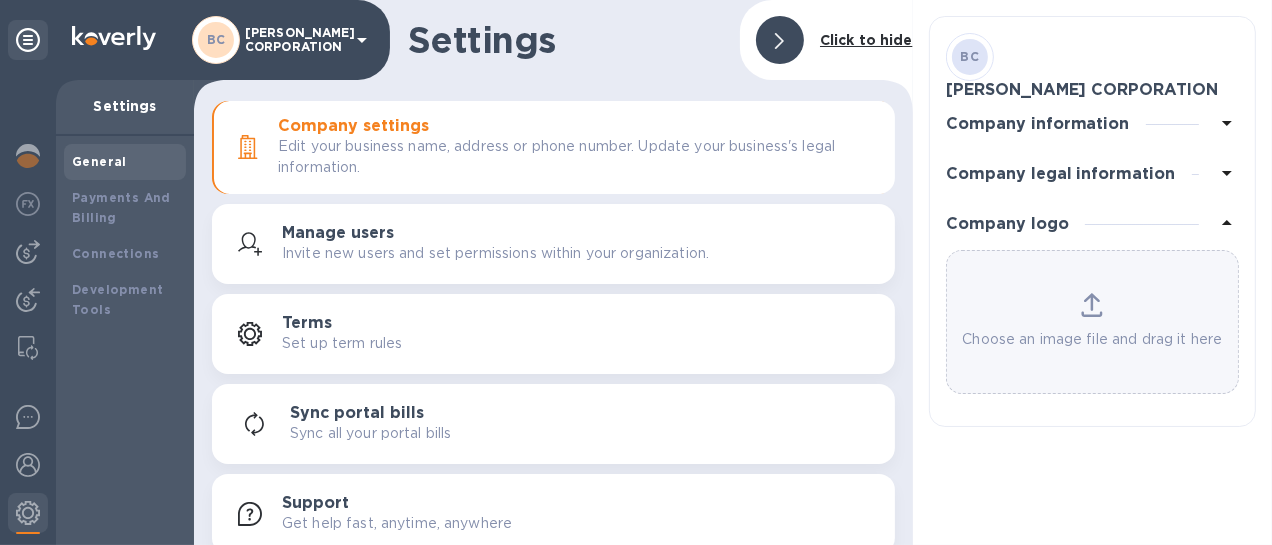 click on "Invite new users and set permissions within your organization." at bounding box center (495, 253) 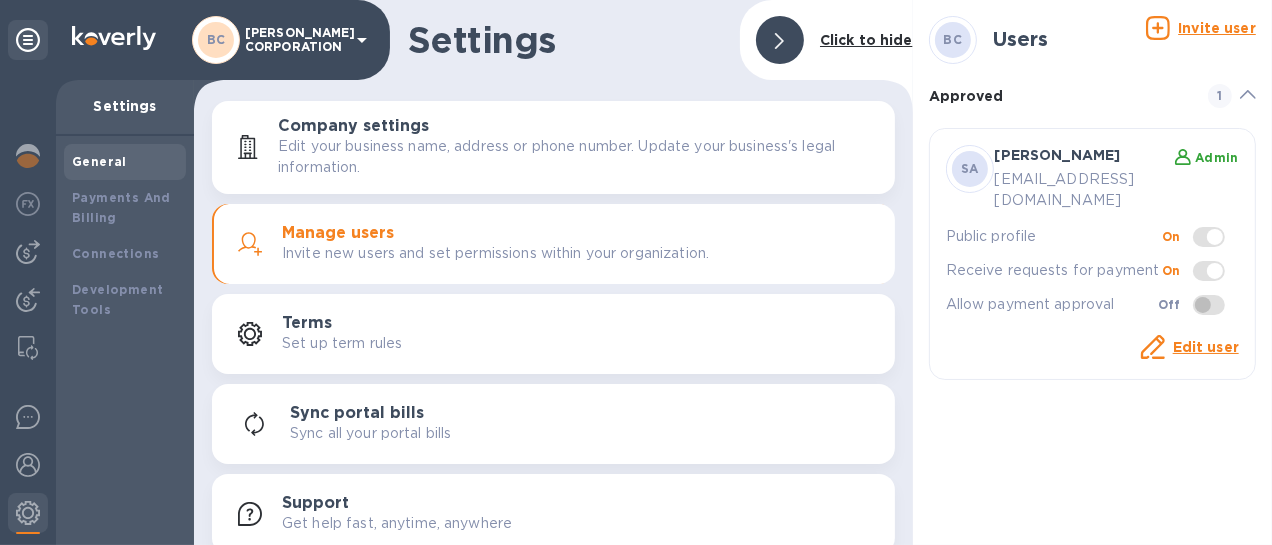 click on "Admin" at bounding box center (1217, 157) 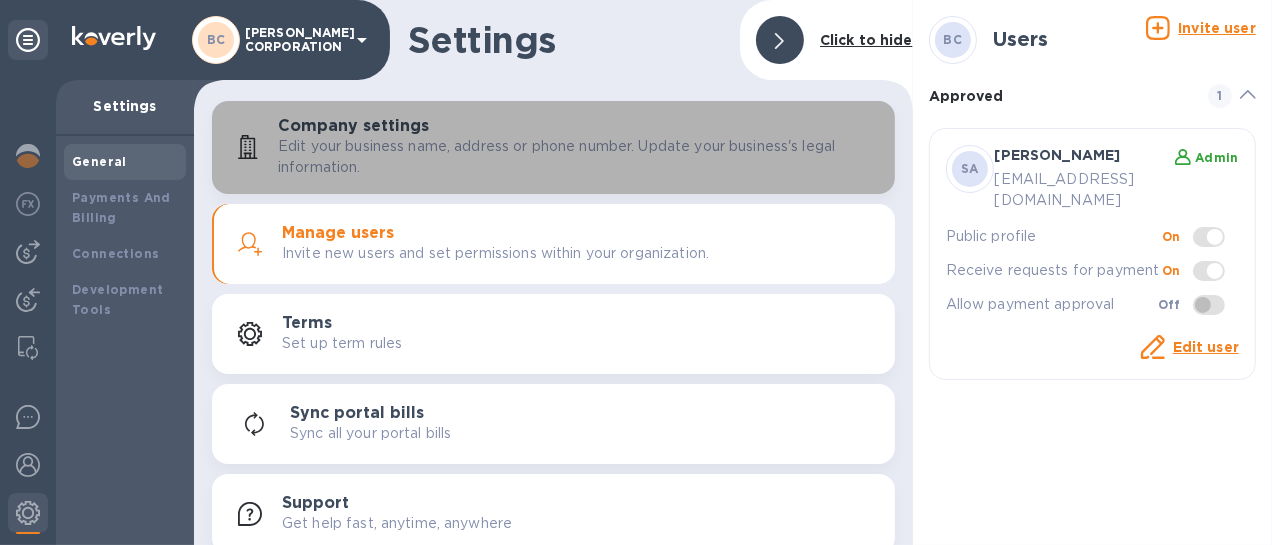 click on "Edit your business name, address or phone number. Update your business's legal information." at bounding box center [578, 157] 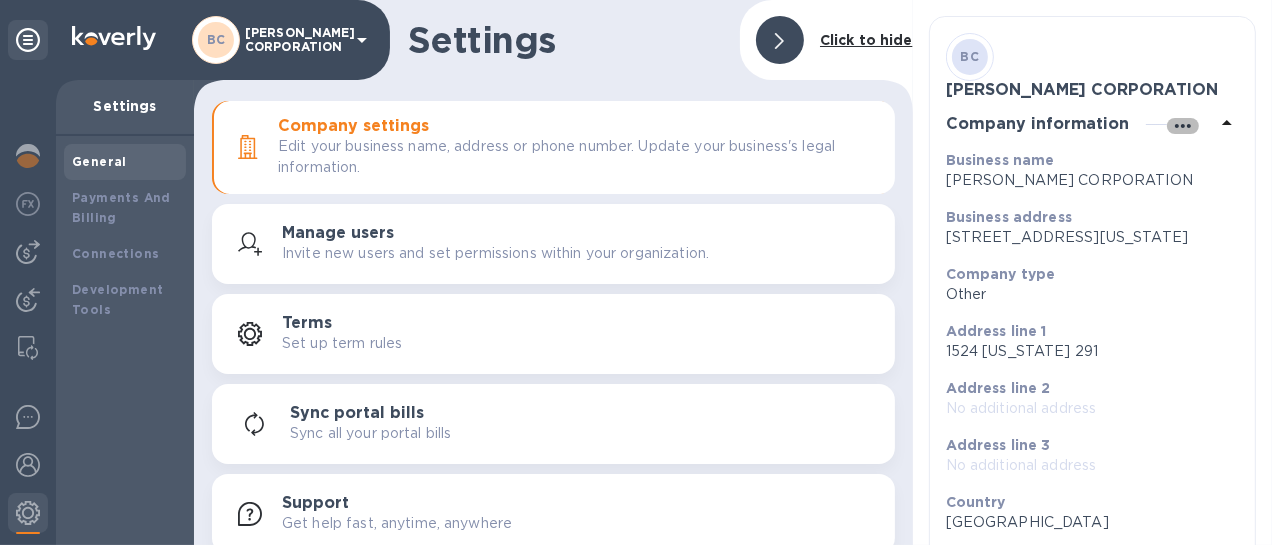 click 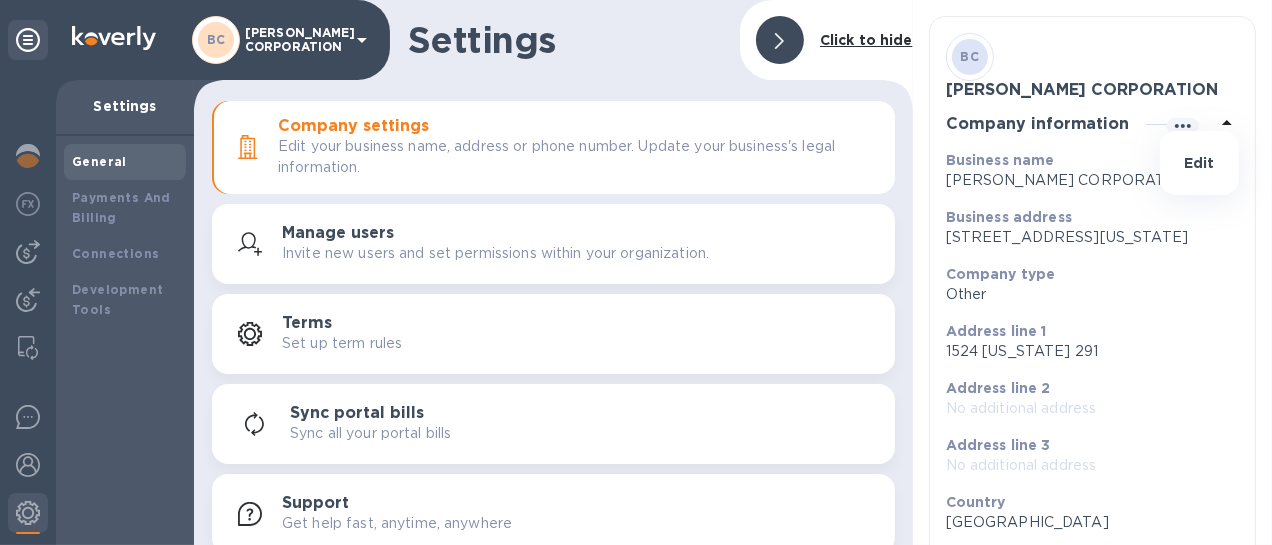 click on "Edit" at bounding box center [1199, 163] 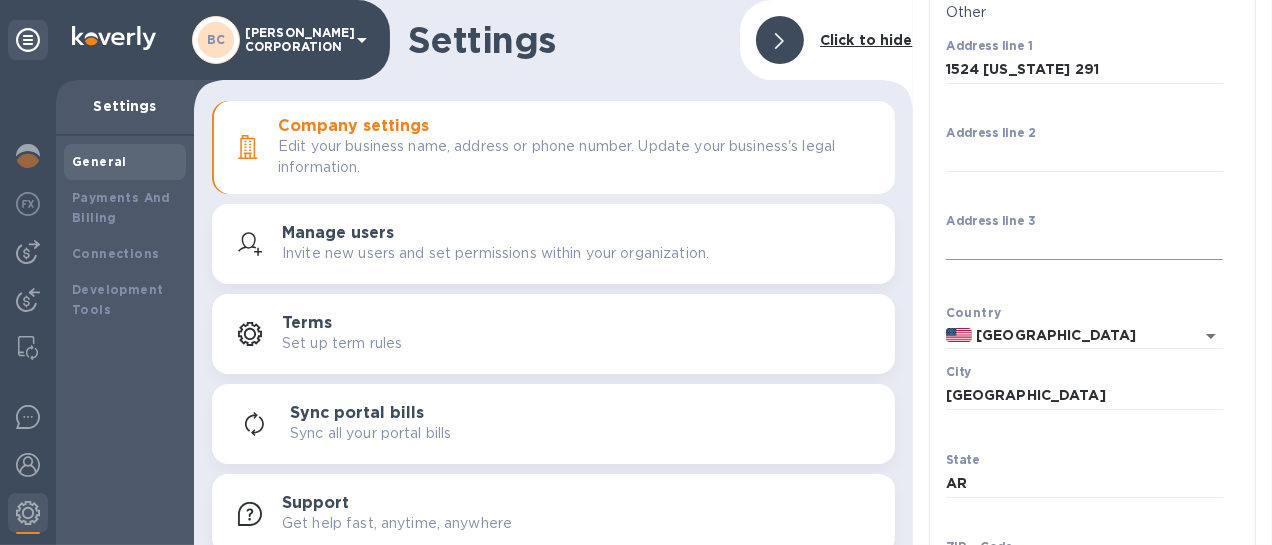 scroll, scrollTop: 0, scrollLeft: 0, axis: both 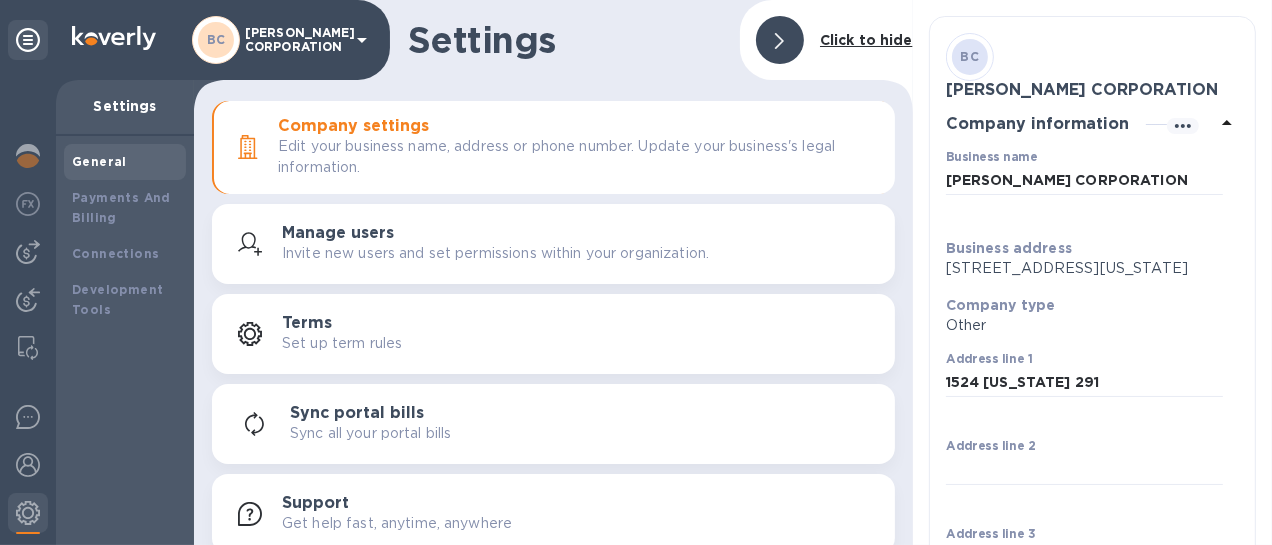 click 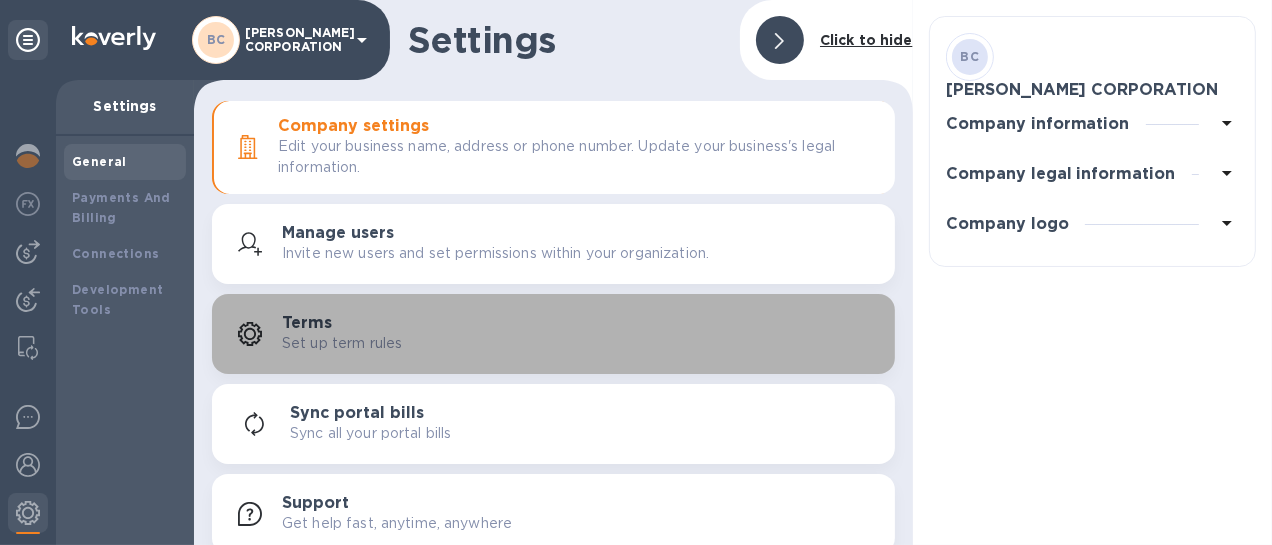 click on "Terms Set up term rules" at bounding box center (580, 334) 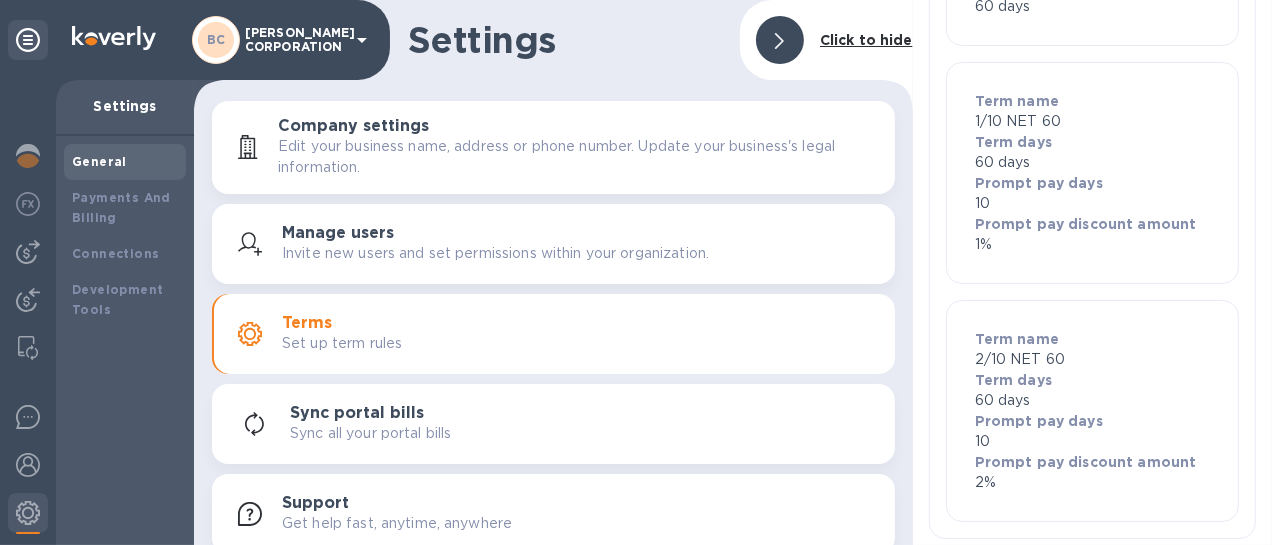 scroll, scrollTop: 0, scrollLeft: 0, axis: both 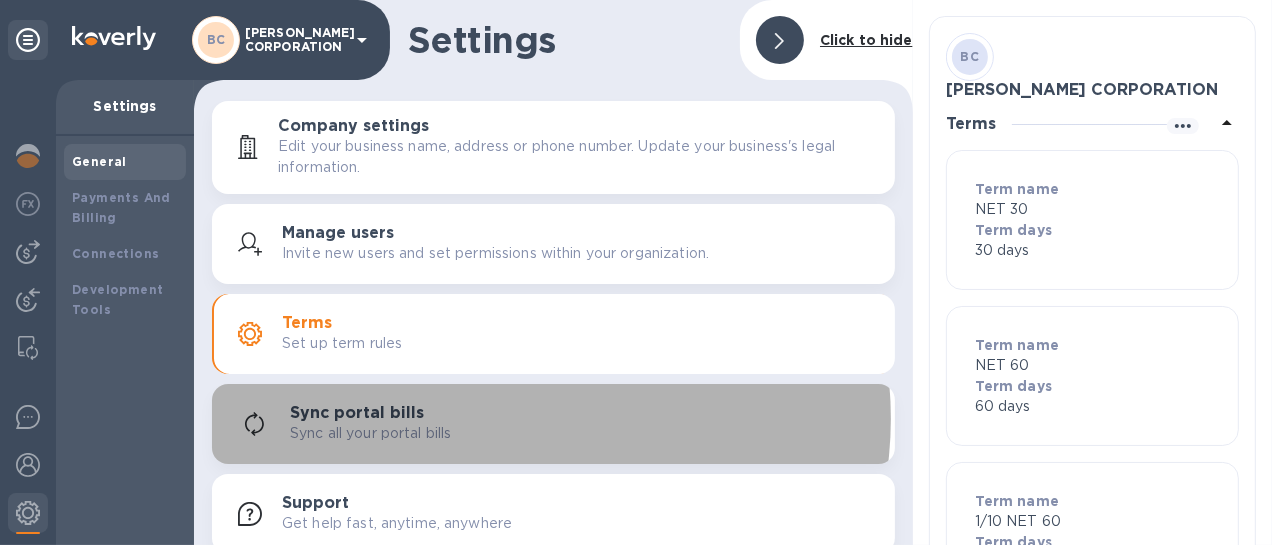 click on "Sync portal bills Sync all your portal bills" at bounding box center (584, 424) 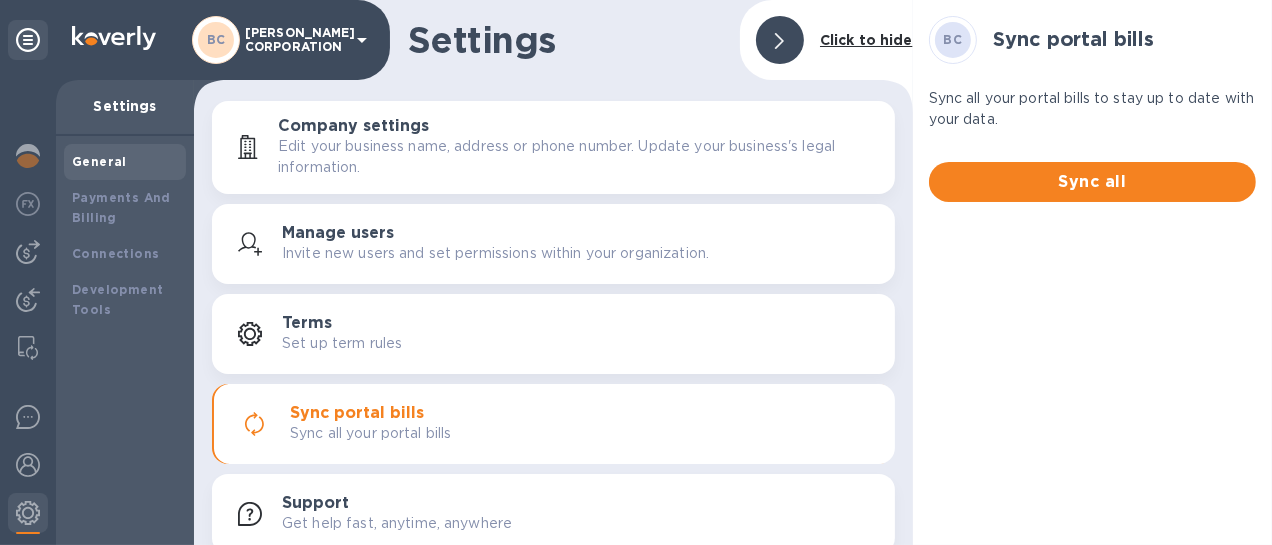 scroll, scrollTop: 103, scrollLeft: 0, axis: vertical 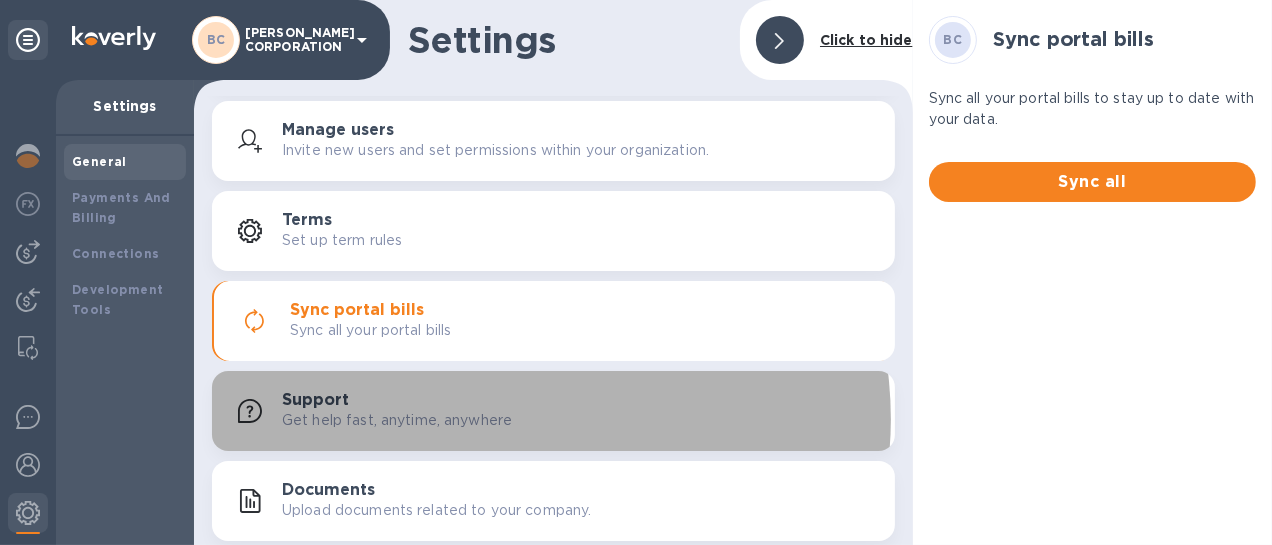 click on "Get help fast, anytime, anywhere" at bounding box center [397, 420] 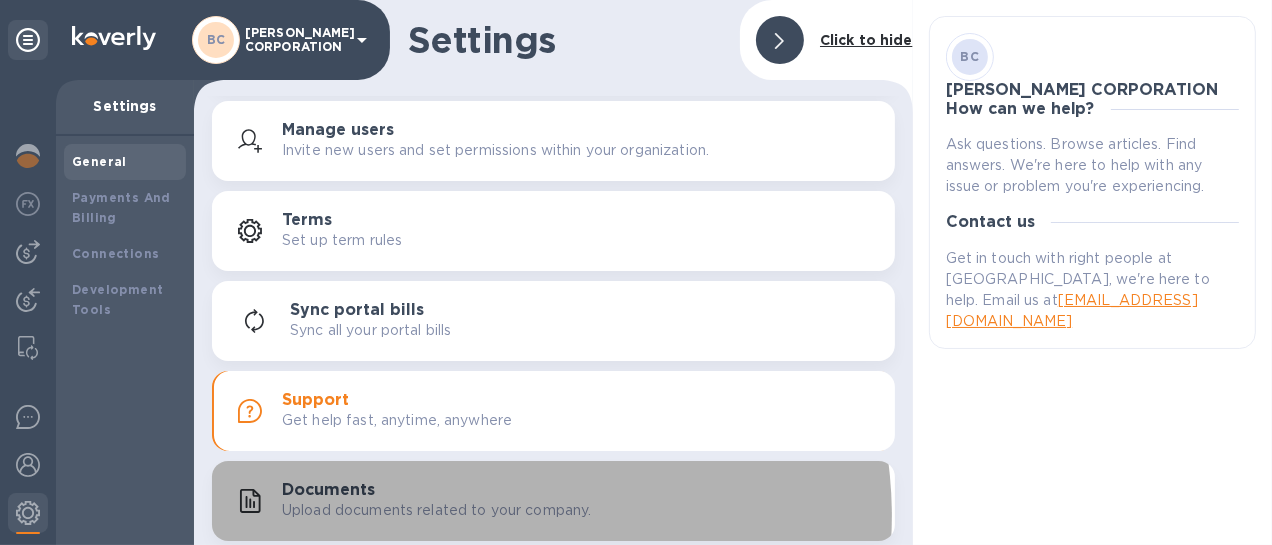 click on "Upload documents related to your company." at bounding box center [436, 510] 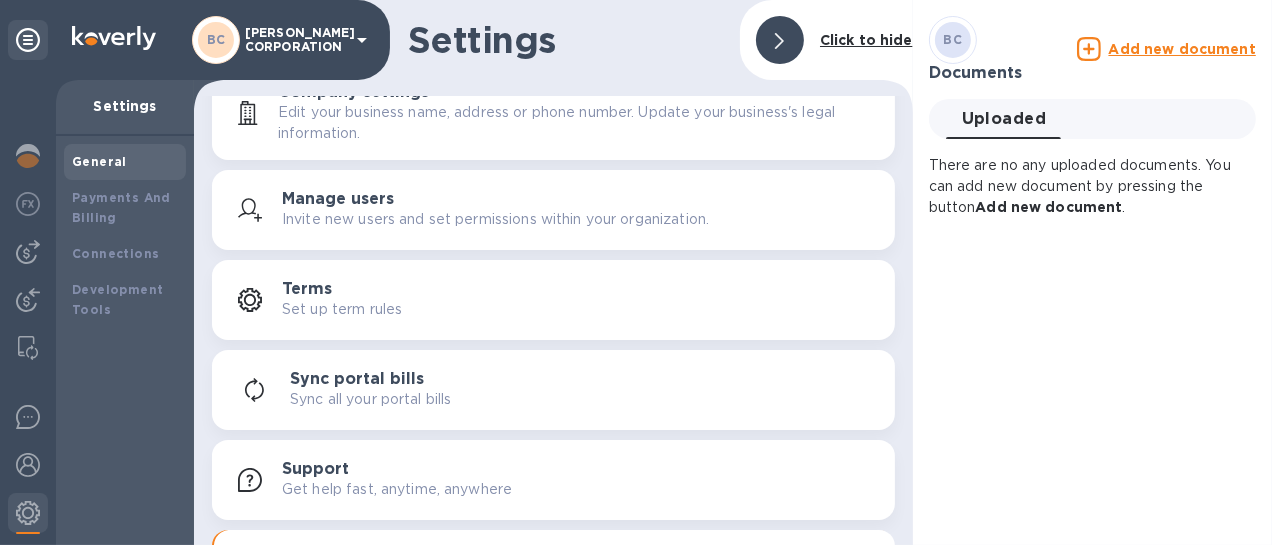 scroll, scrollTop: 0, scrollLeft: 0, axis: both 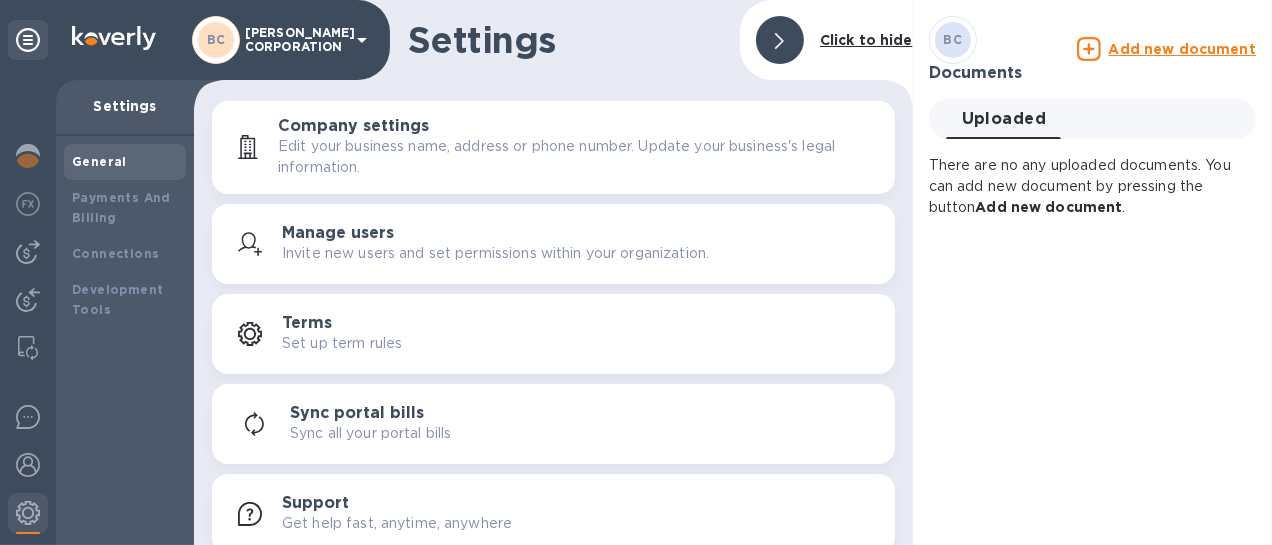 click on "Invite new users and set permissions within your organization." at bounding box center [495, 253] 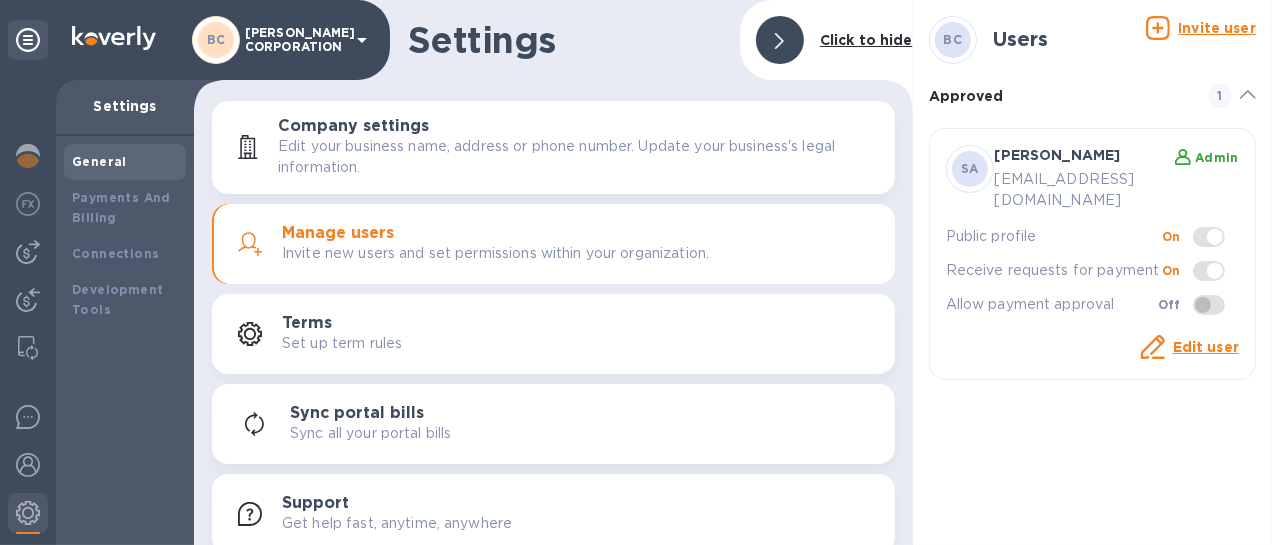 click on "Edit user" at bounding box center (1206, 347) 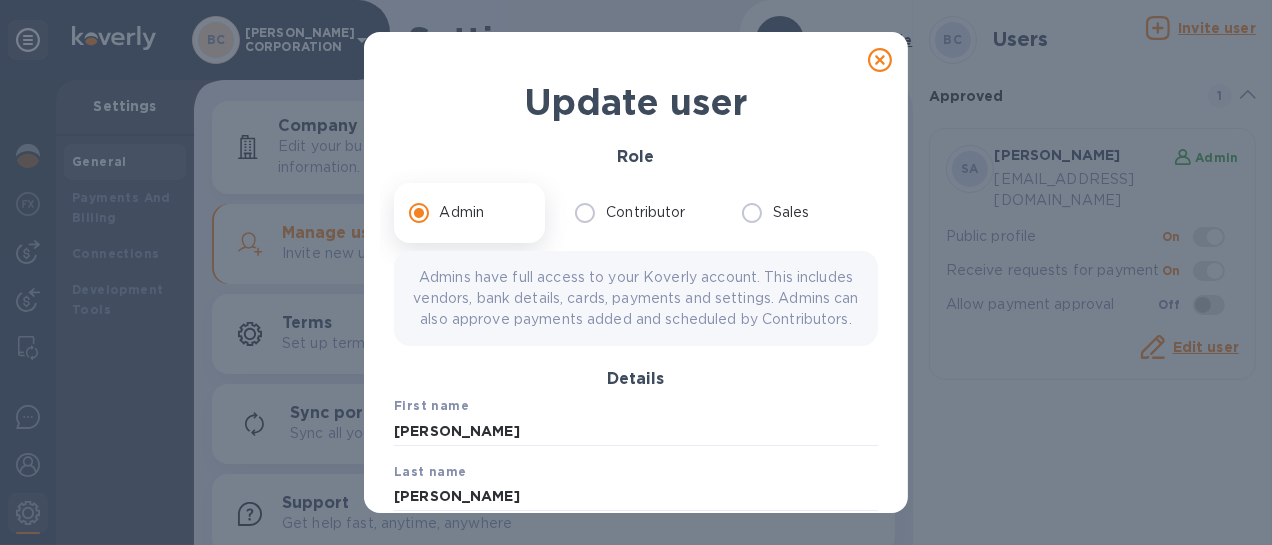 scroll, scrollTop: 3, scrollLeft: 0, axis: vertical 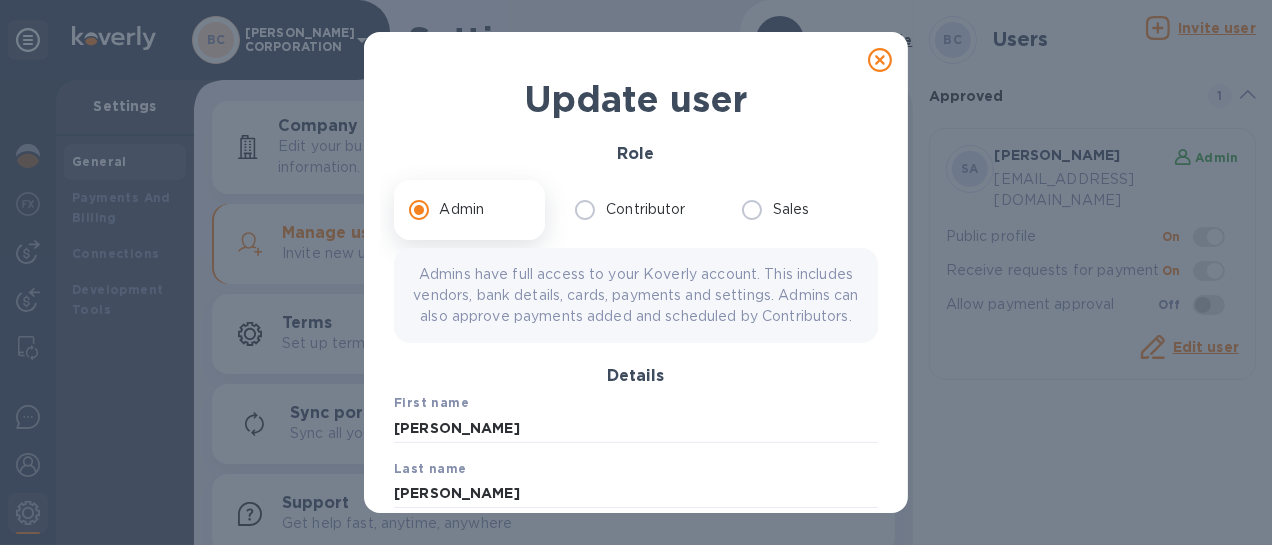 click 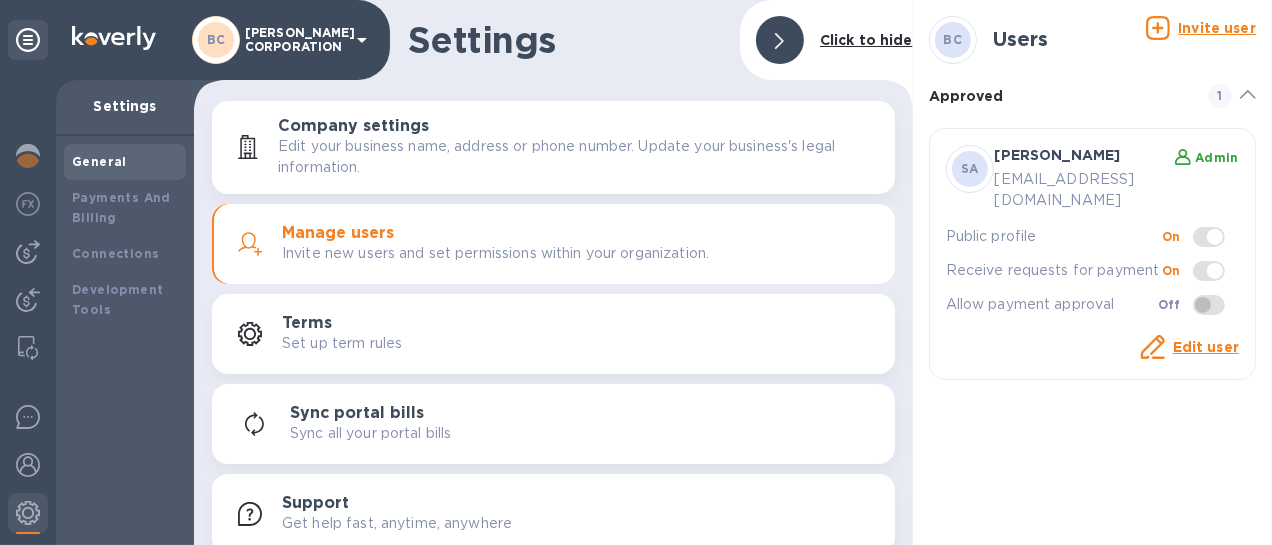 click on "Edit your business name, address or phone number. Update your business's legal information." at bounding box center [578, 157] 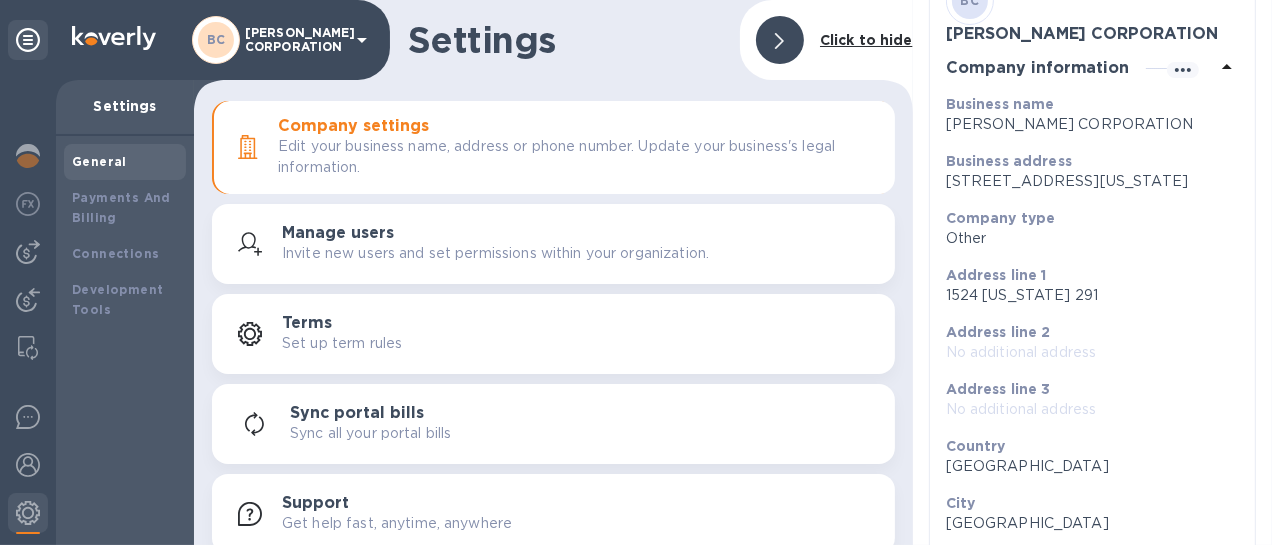 scroll, scrollTop: 100, scrollLeft: 0, axis: vertical 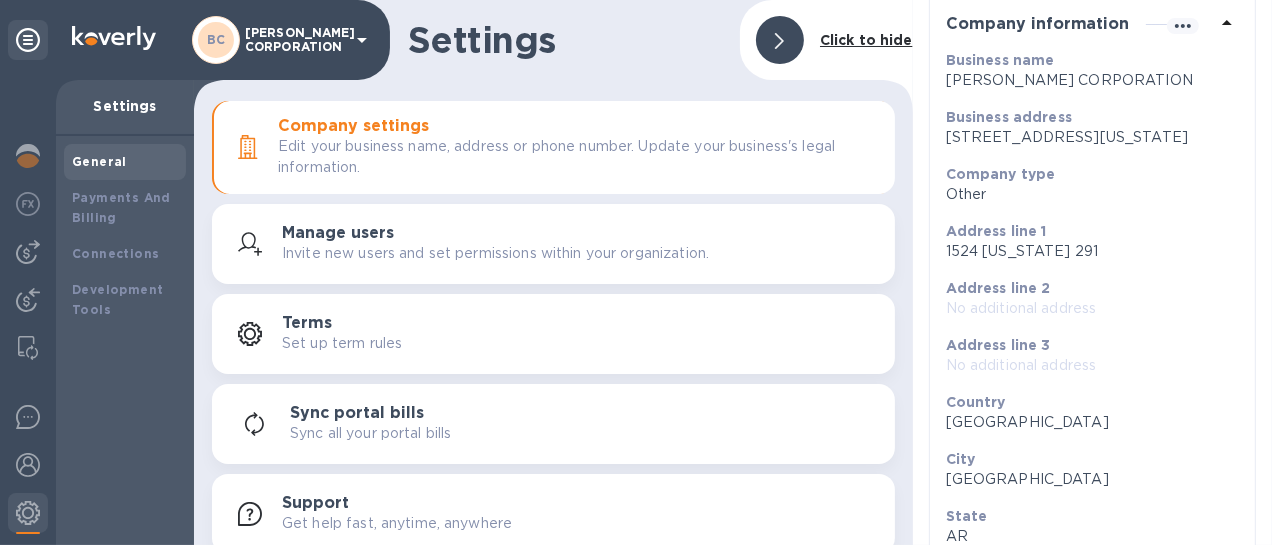 click on "Company type" at bounding box center (1001, 174) 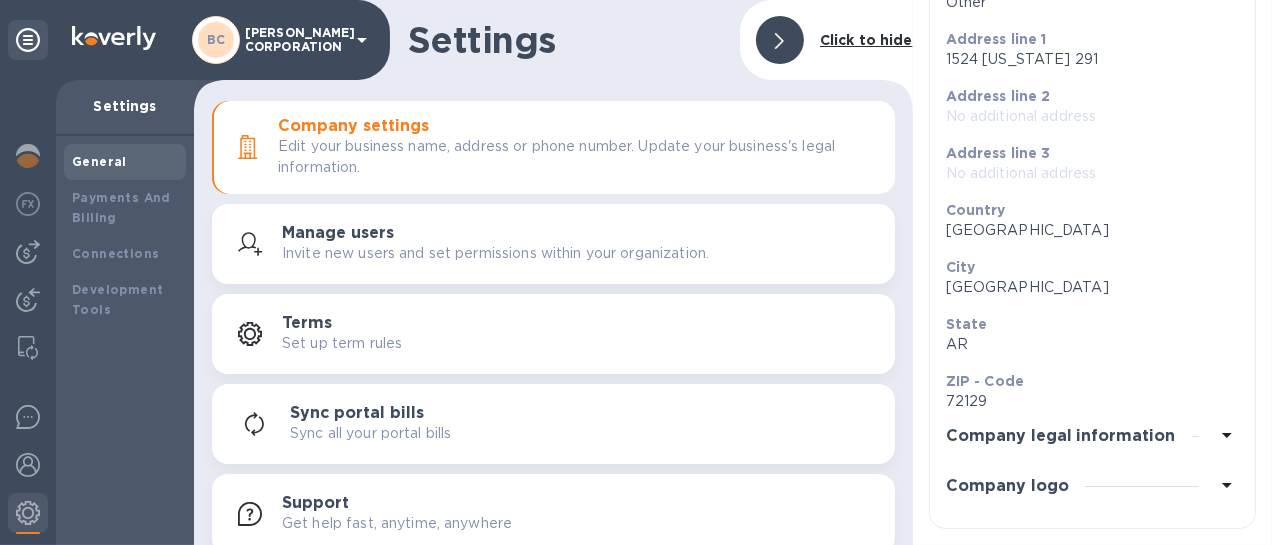 scroll, scrollTop: 309, scrollLeft: 0, axis: vertical 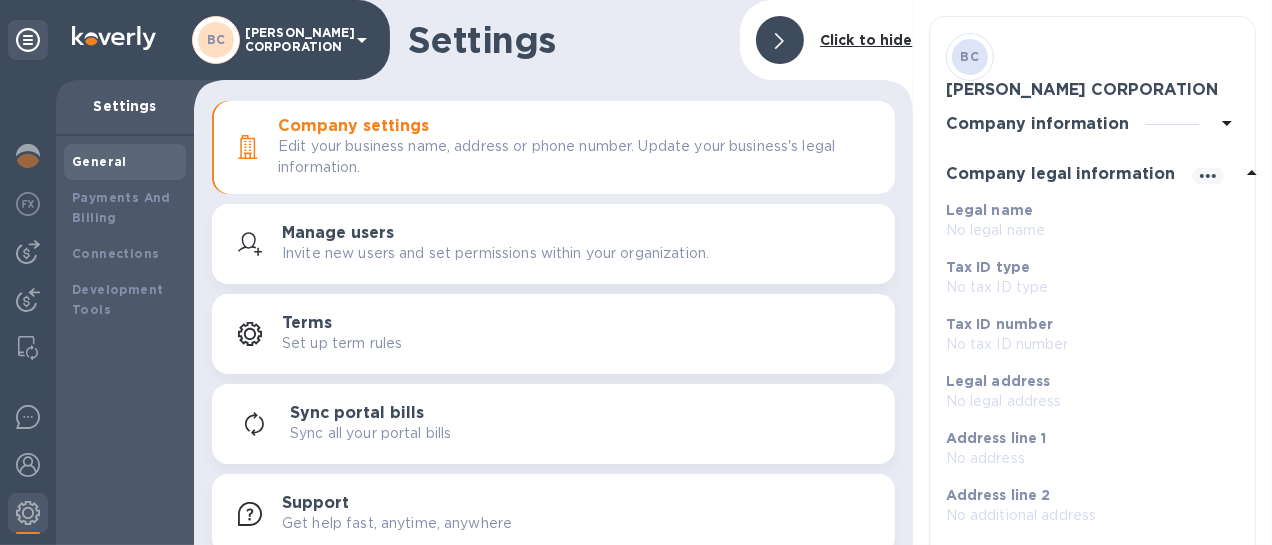 click 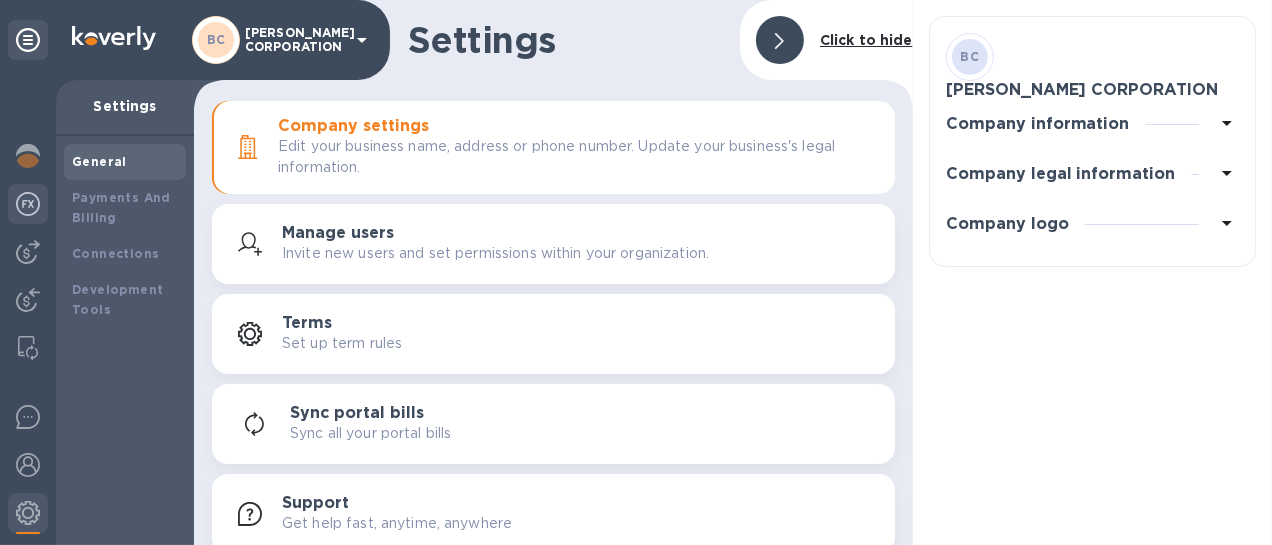 click at bounding box center (28, 204) 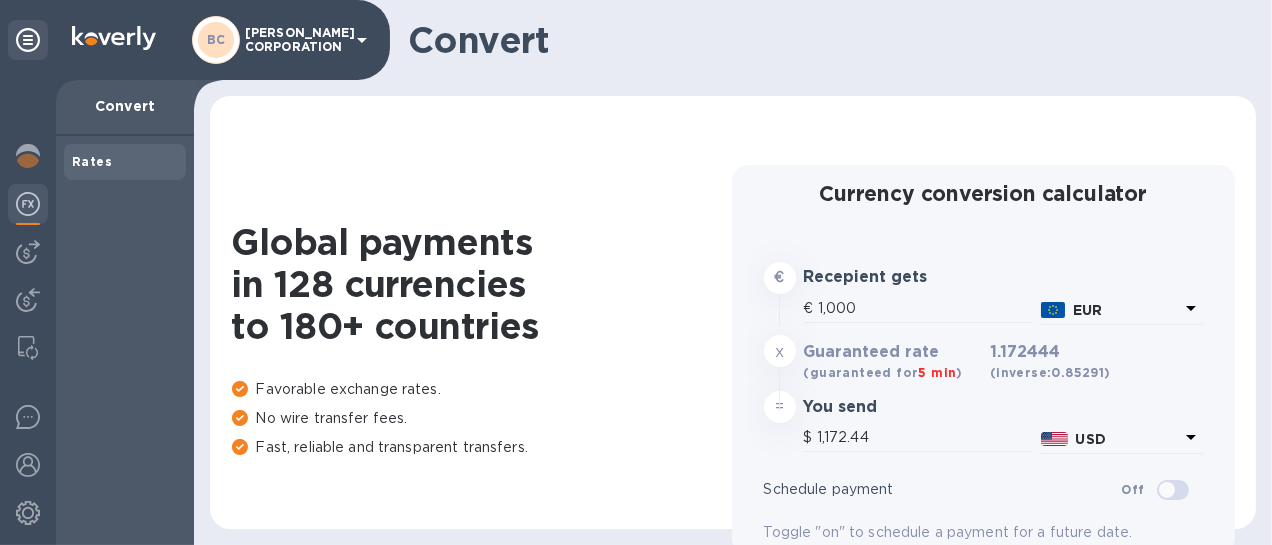 scroll, scrollTop: 58, scrollLeft: 0, axis: vertical 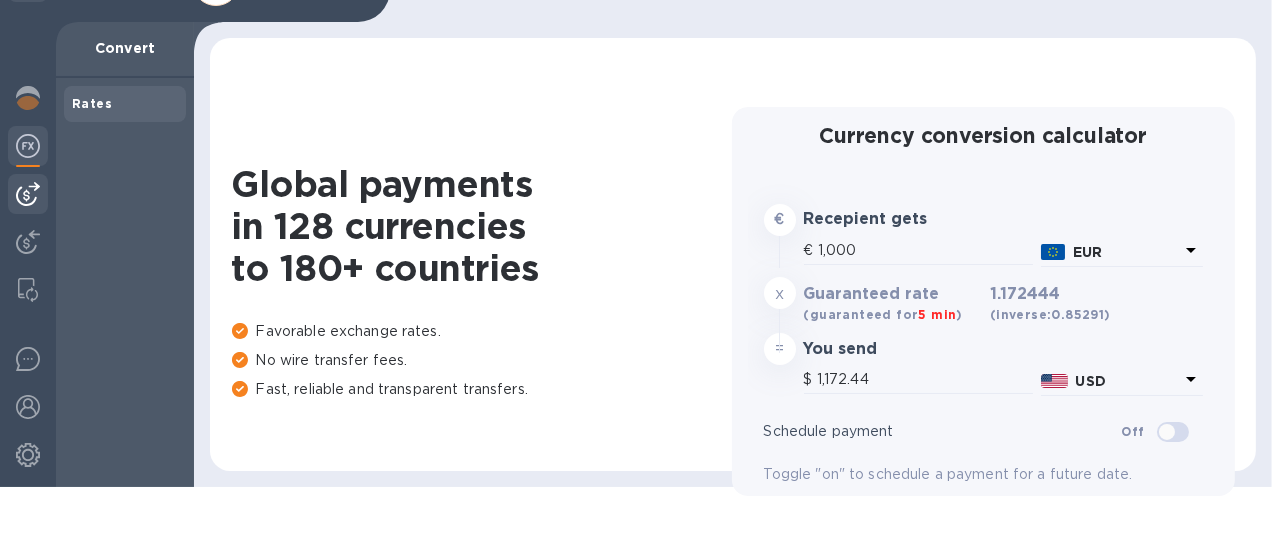 click at bounding box center (28, 194) 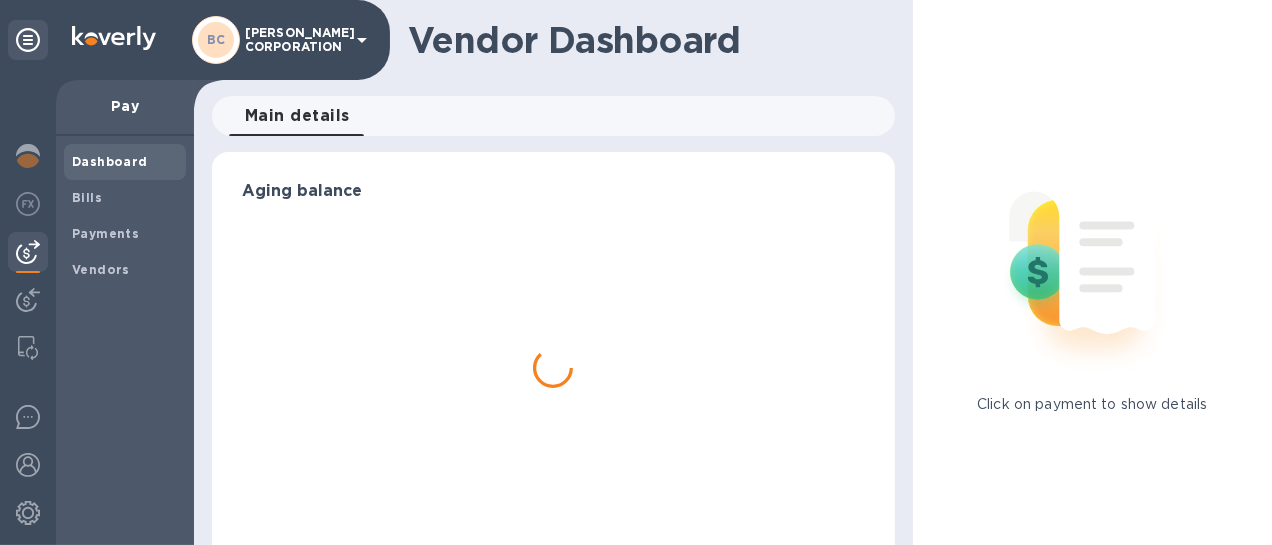 scroll, scrollTop: 0, scrollLeft: 0, axis: both 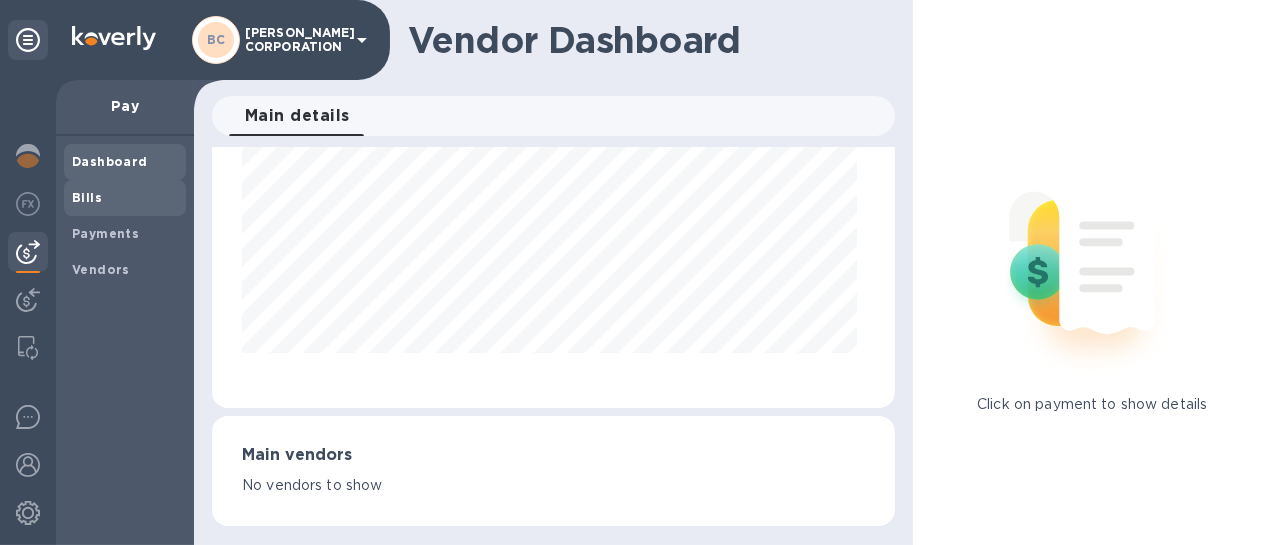 click on "Bills" at bounding box center [87, 197] 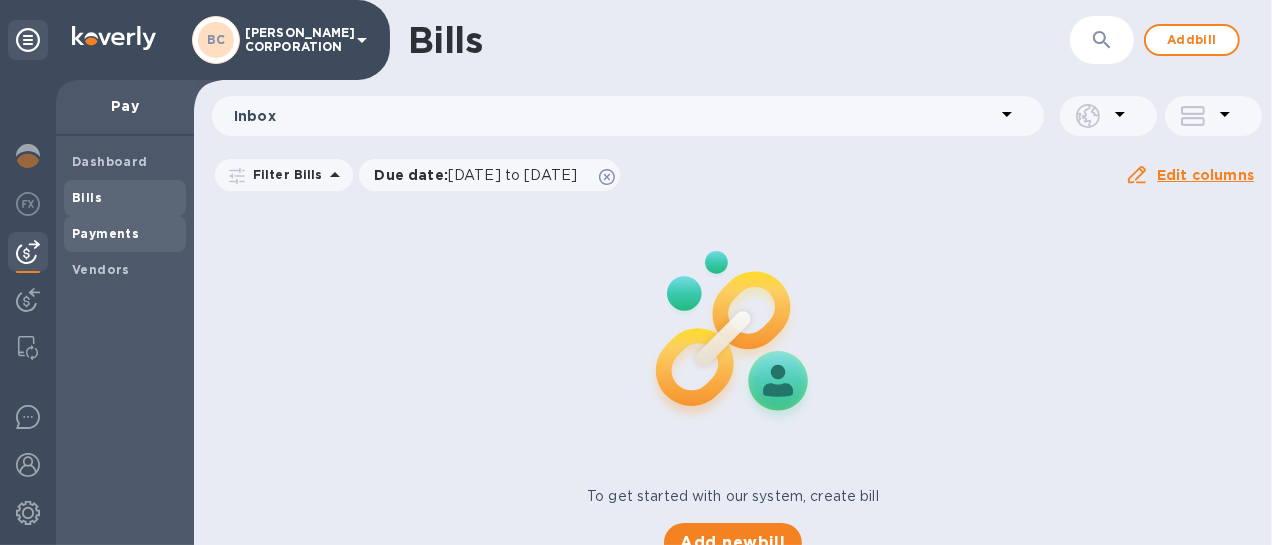 click on "Payments" at bounding box center (105, 233) 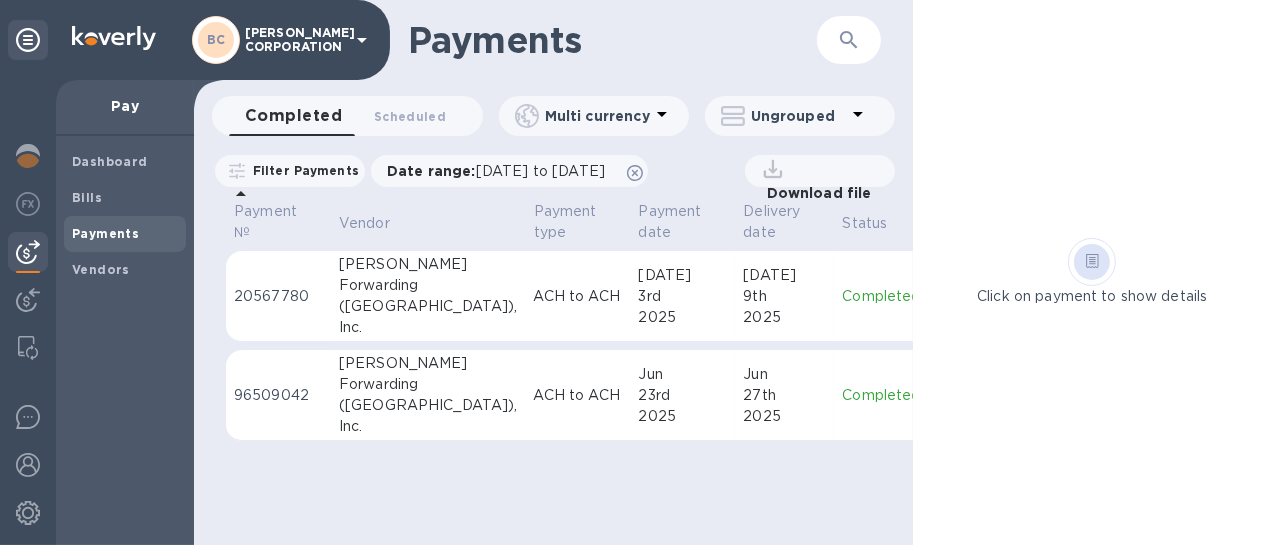 click on "ACH to ACH" at bounding box center [578, 296] 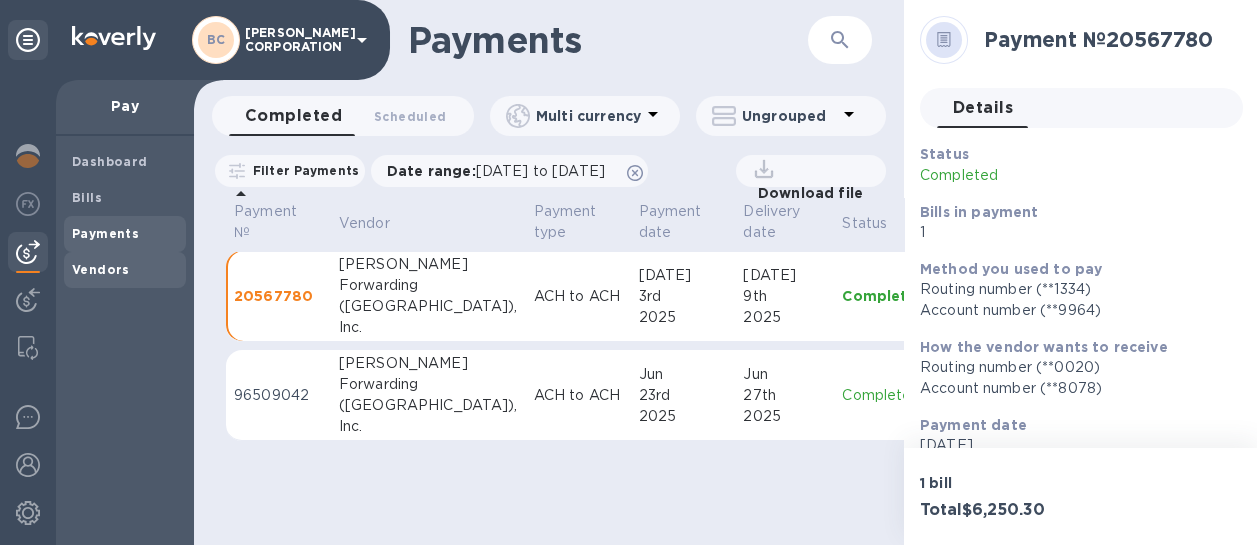 click on "Vendors" at bounding box center (101, 269) 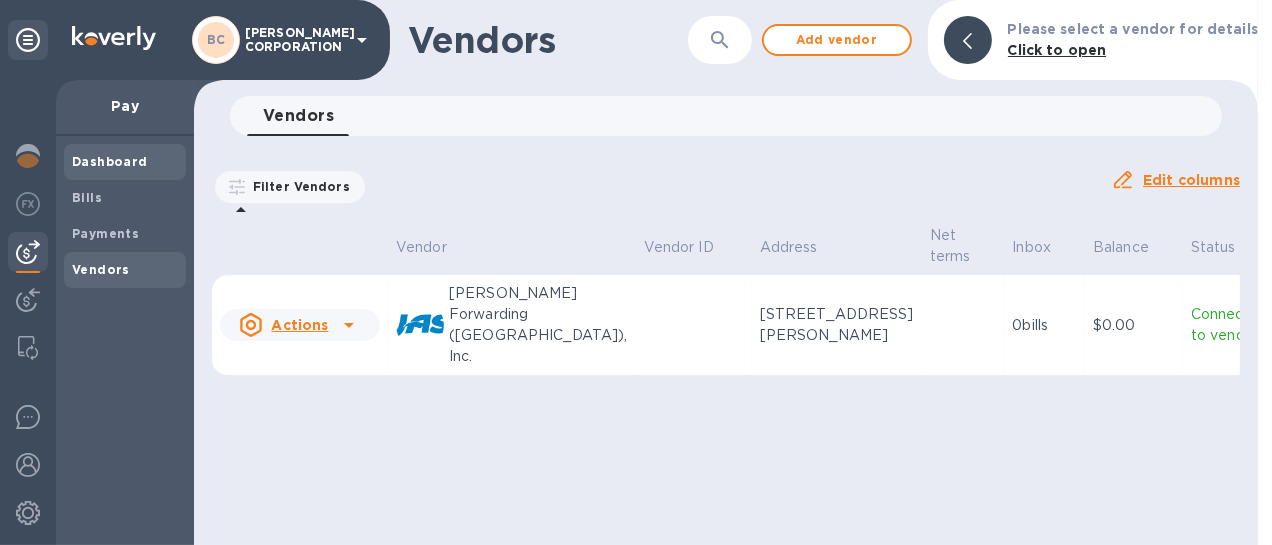 click on "Dashboard" at bounding box center [110, 161] 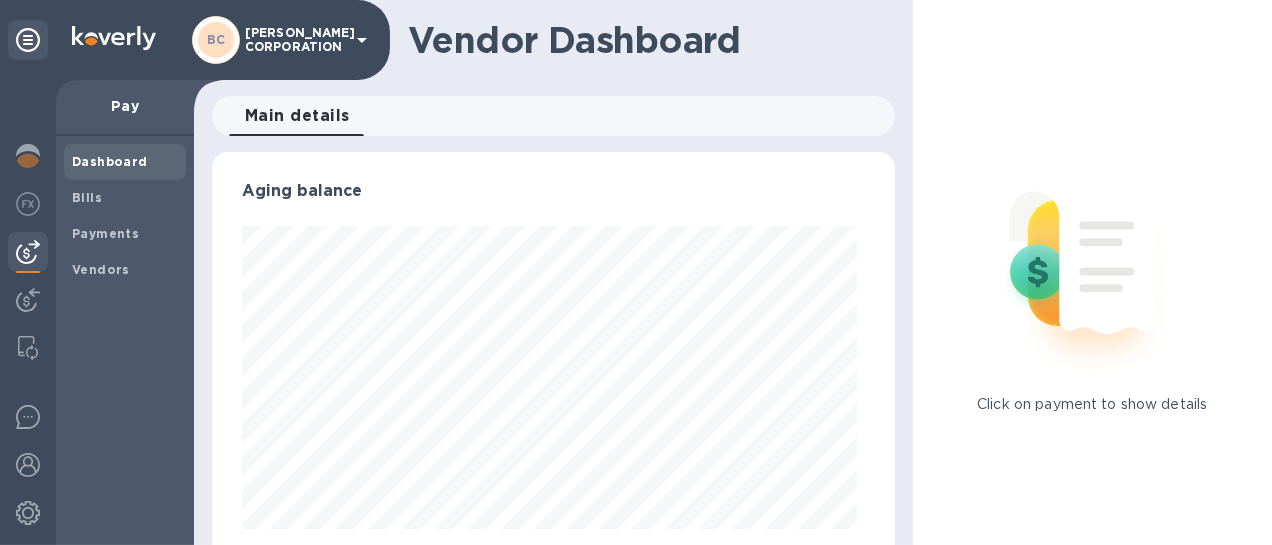 scroll, scrollTop: 999568, scrollLeft: 999325, axis: both 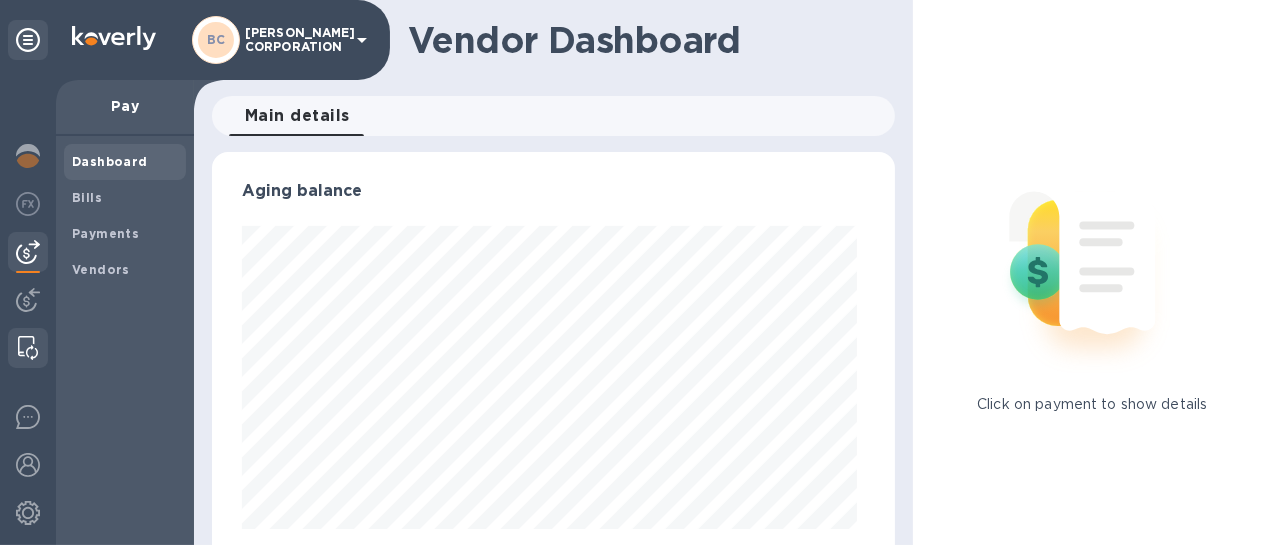 click at bounding box center [28, 348] 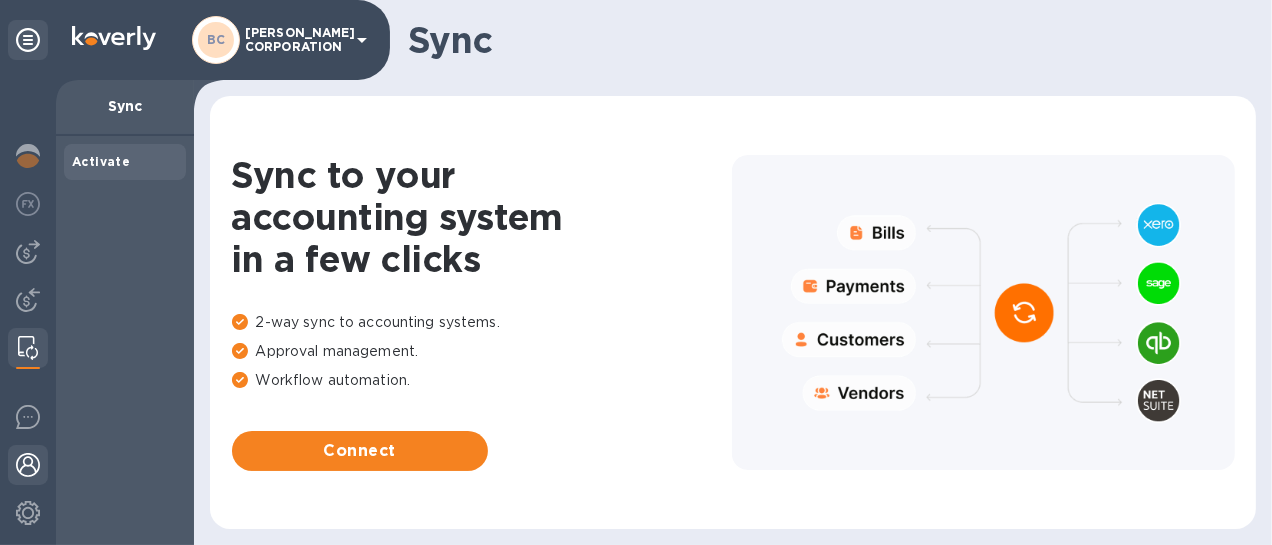 click at bounding box center (28, 465) 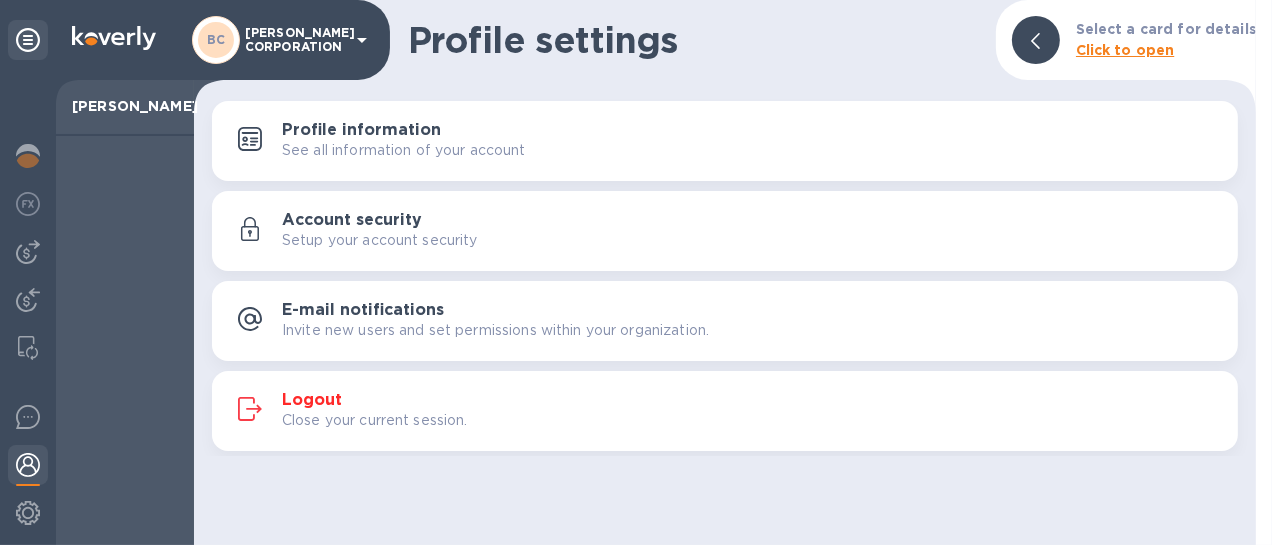 click on "Account security" at bounding box center (352, 220) 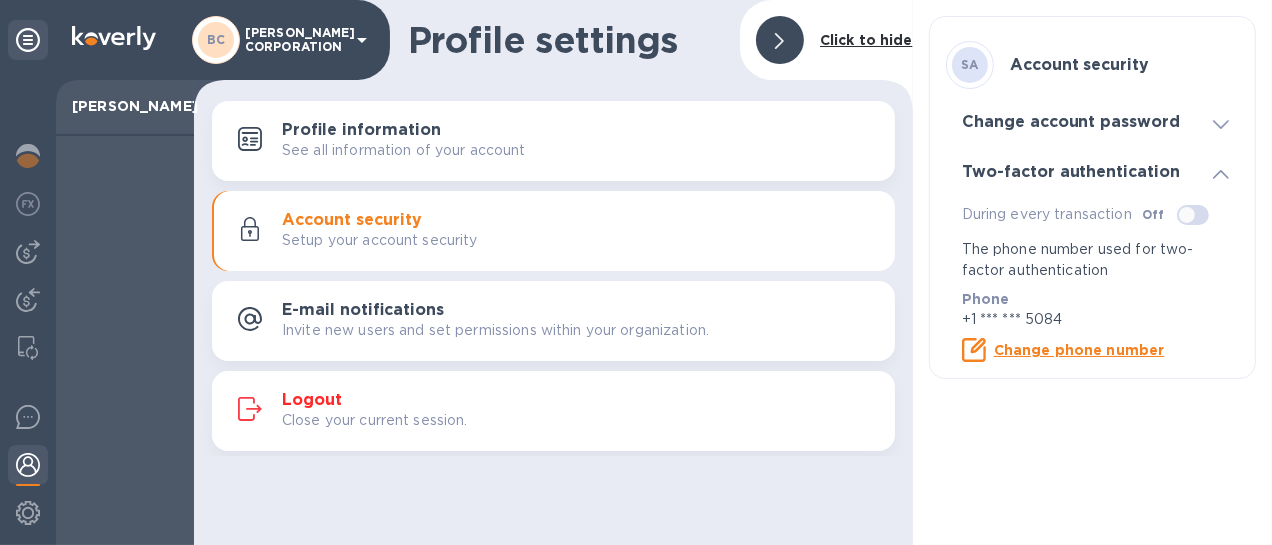 click on "Change phone number" at bounding box center (1079, 350) 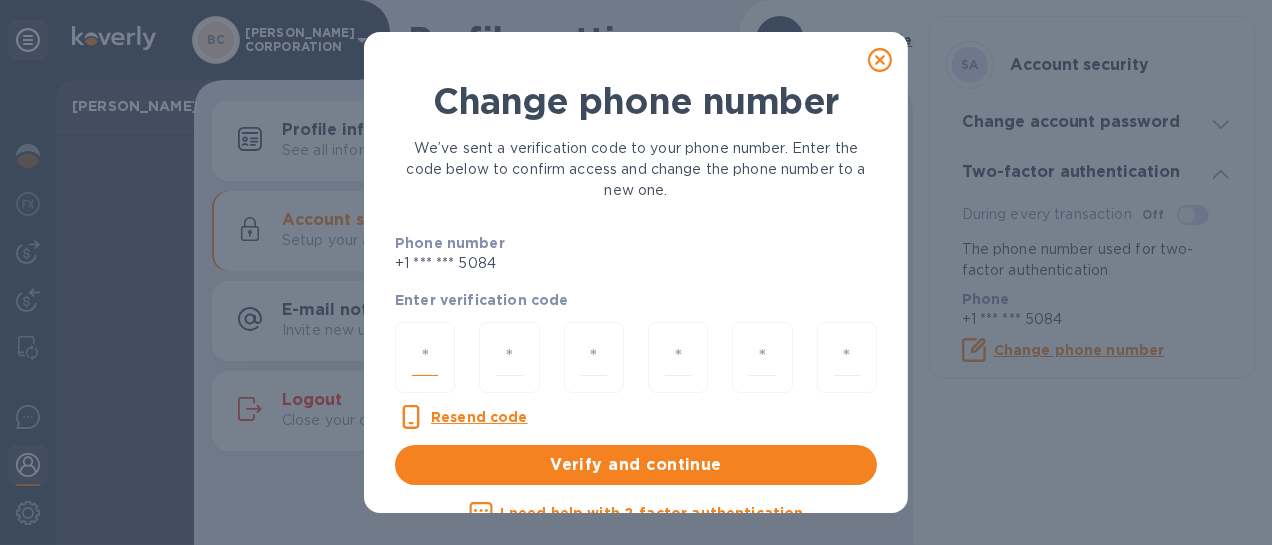 click at bounding box center (425, 357) 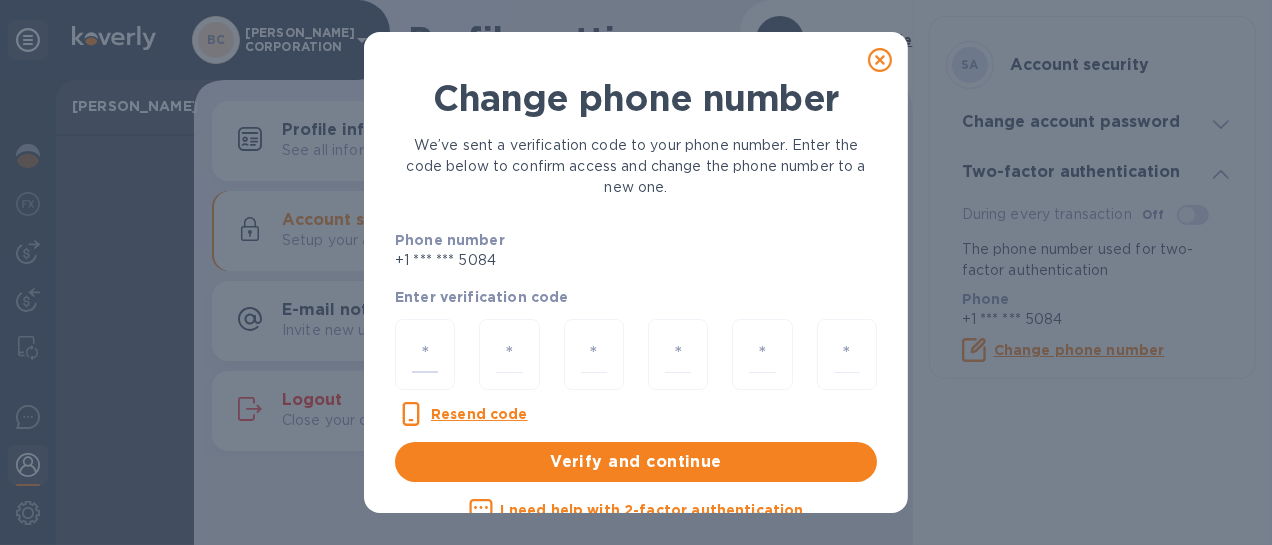 scroll, scrollTop: 3, scrollLeft: 0, axis: vertical 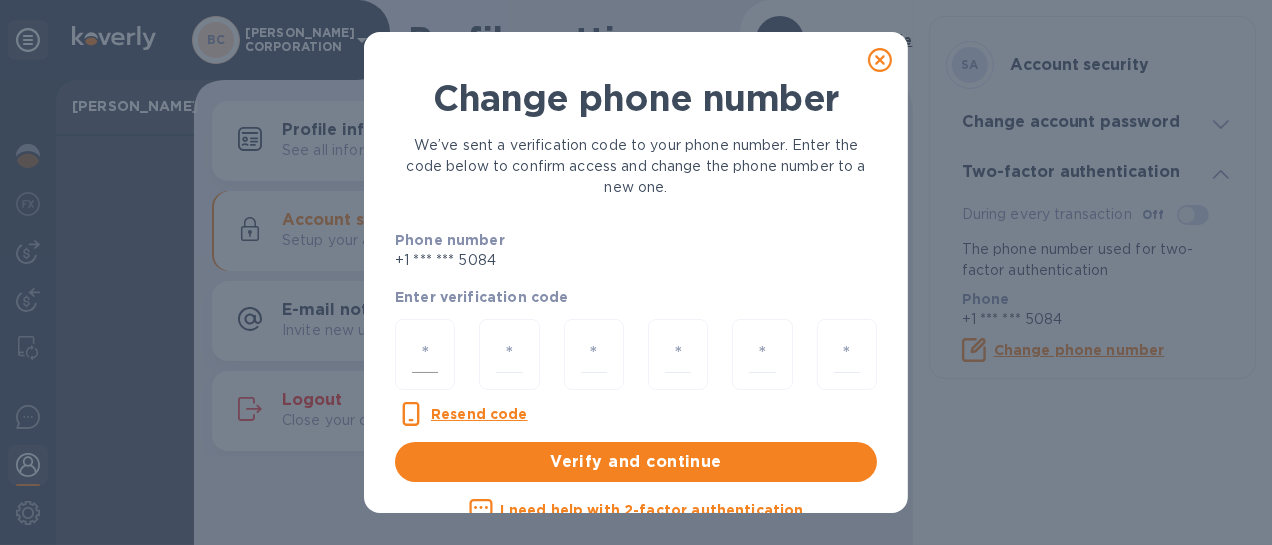 click at bounding box center (425, 354) 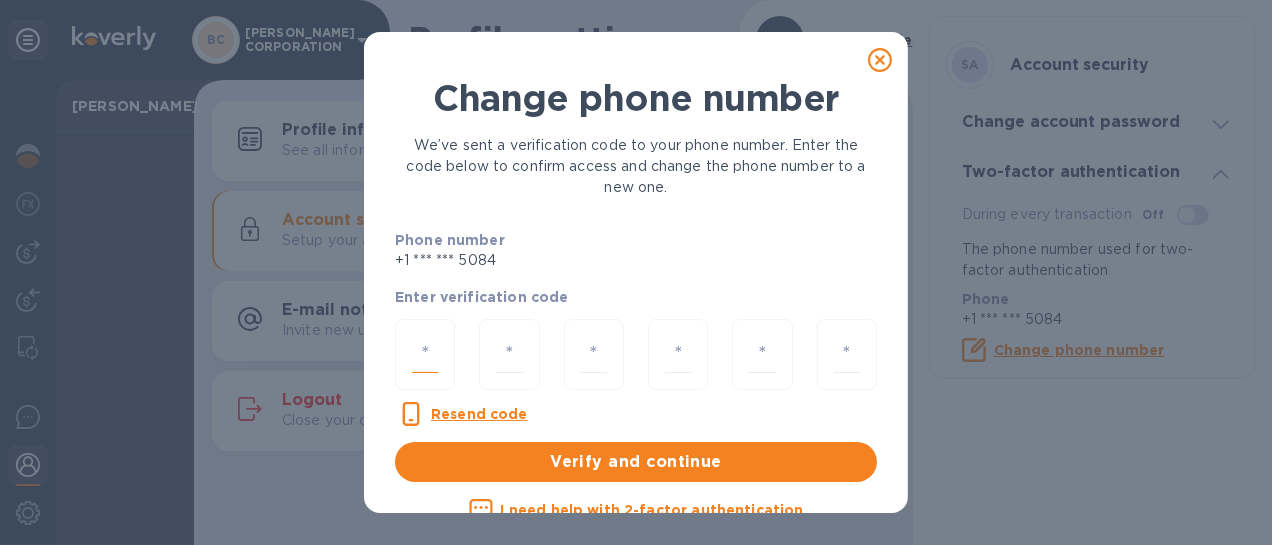 type on "9" 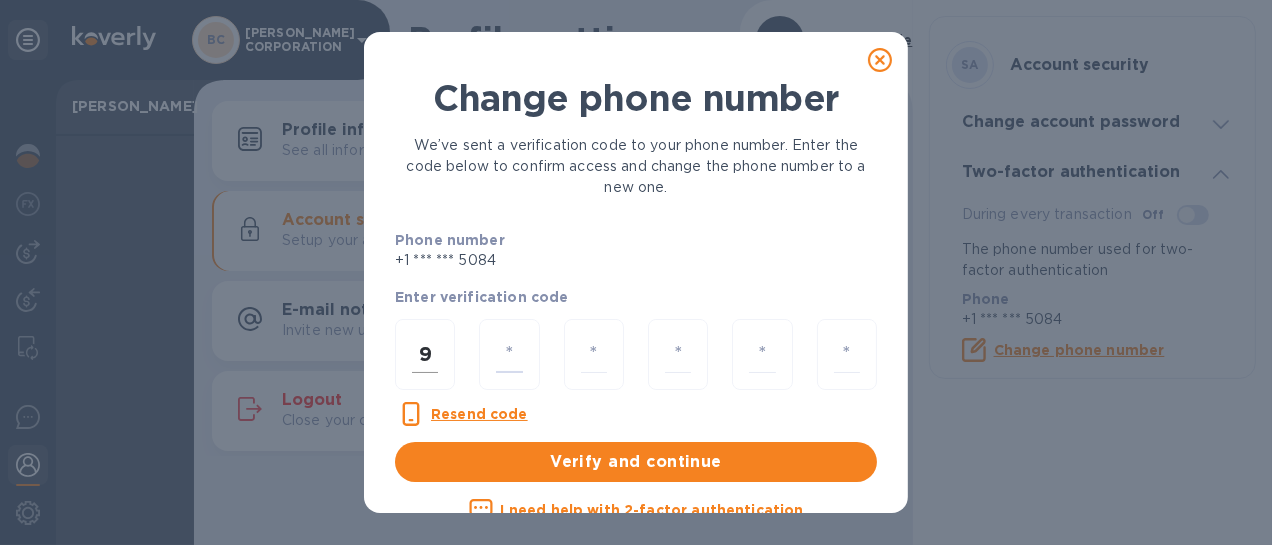 type on "6" 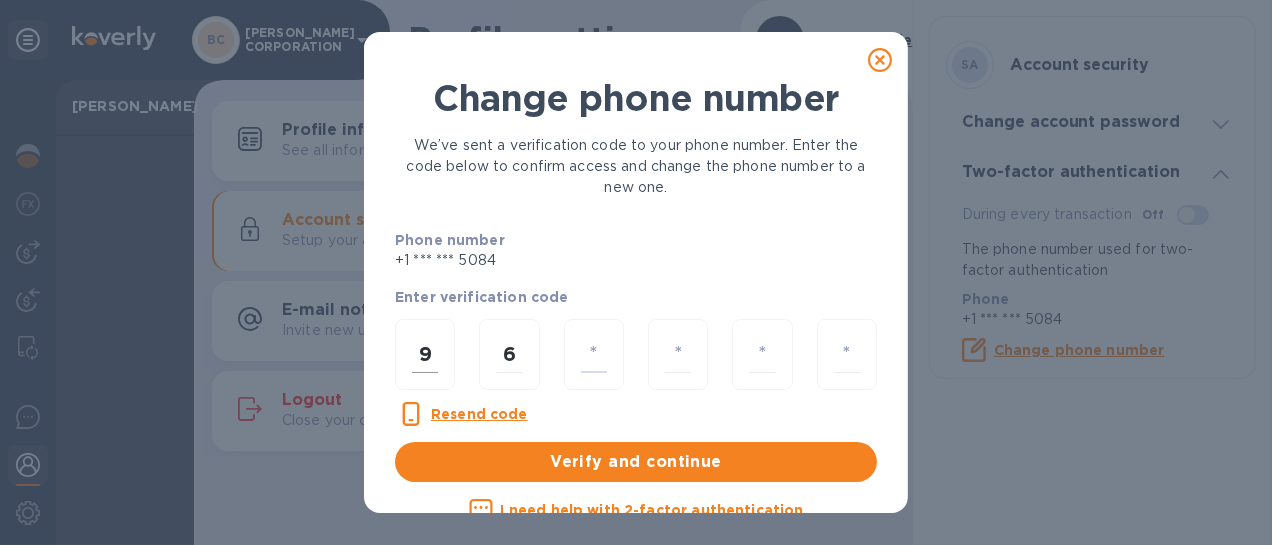 type on "6" 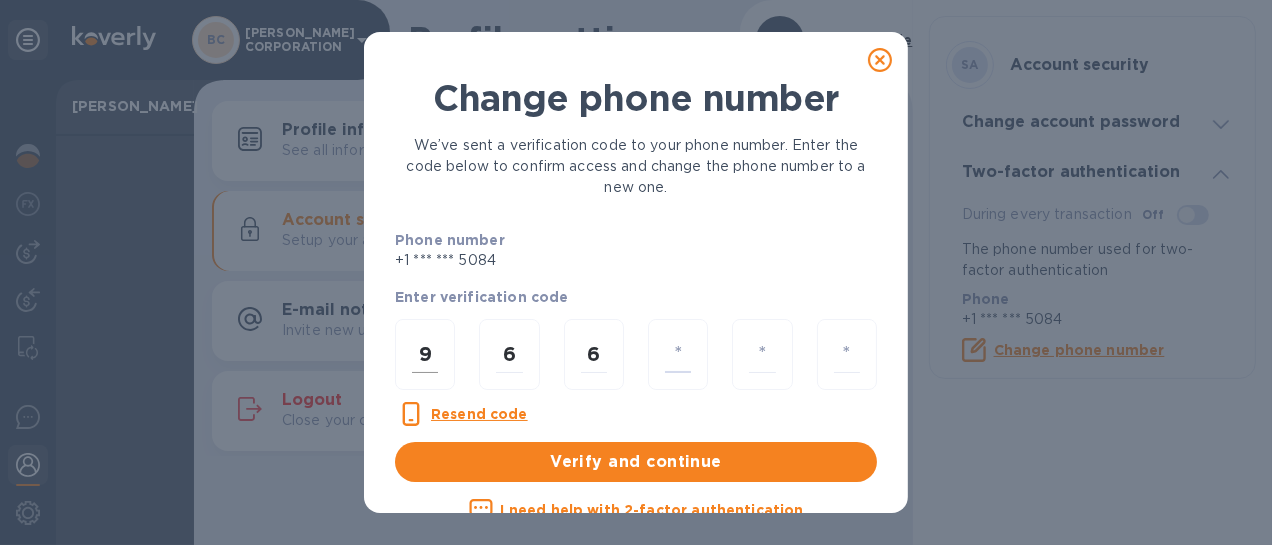 type on "5" 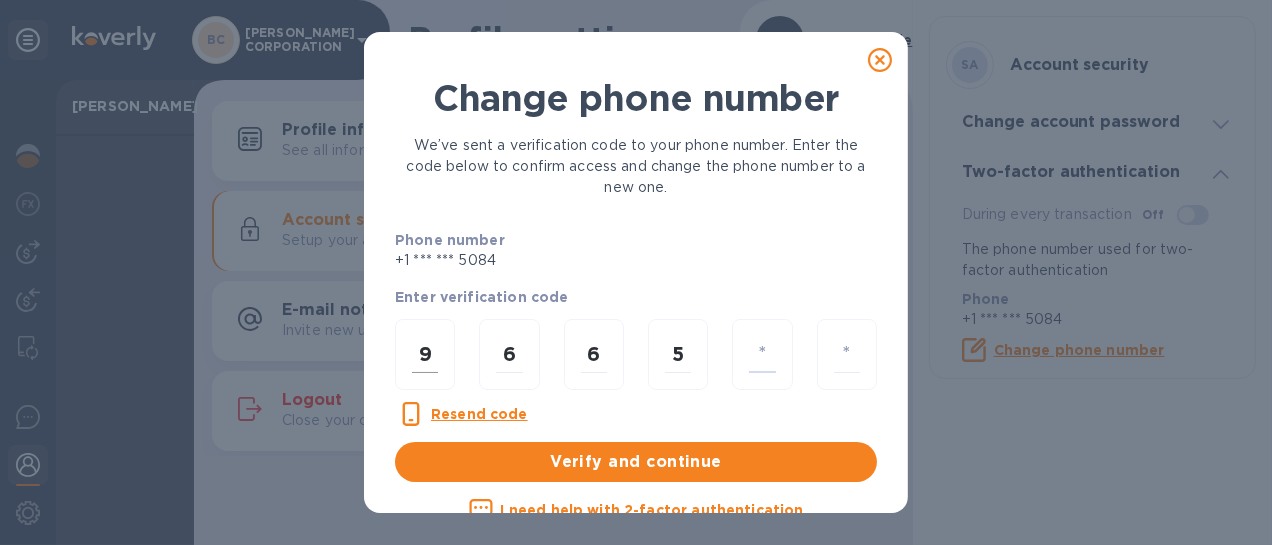 type on "0" 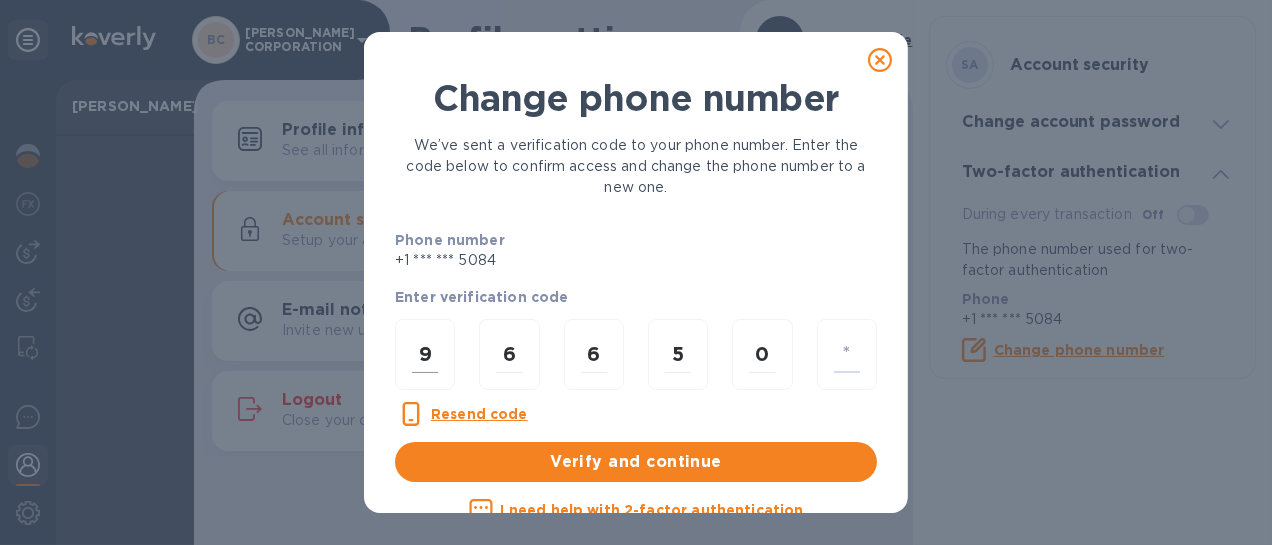 type on "0" 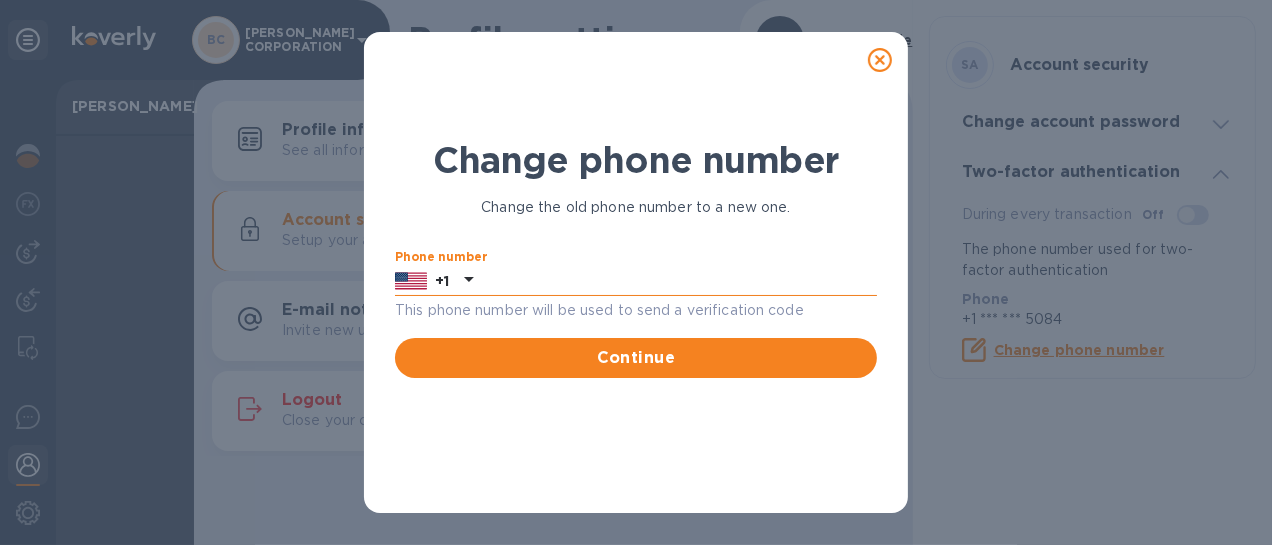 click at bounding box center (679, 281) 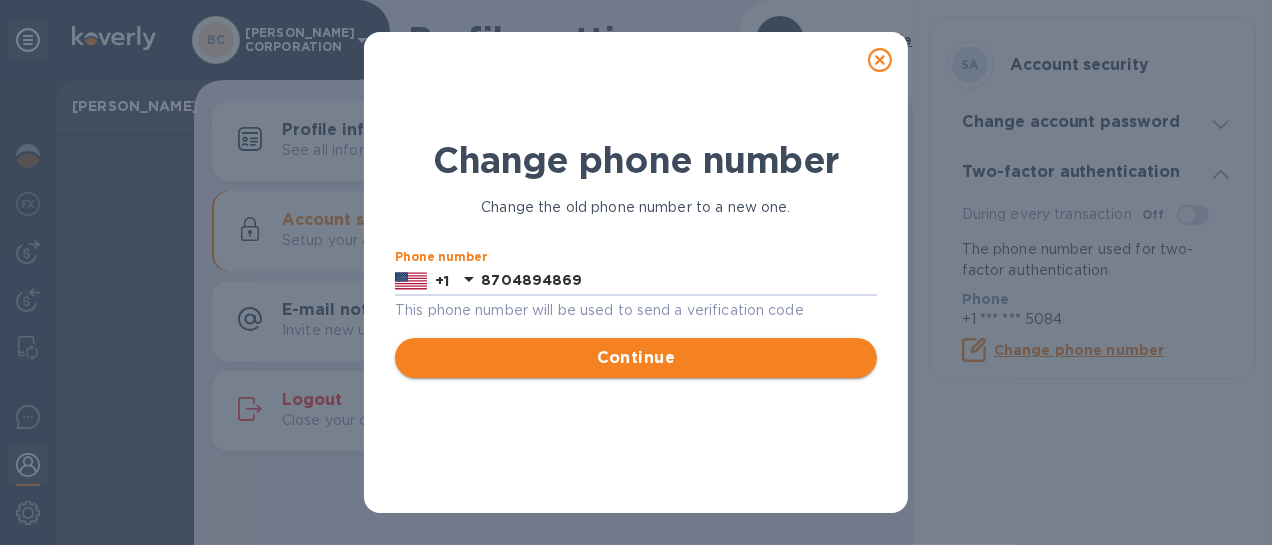 type on "8704894869" 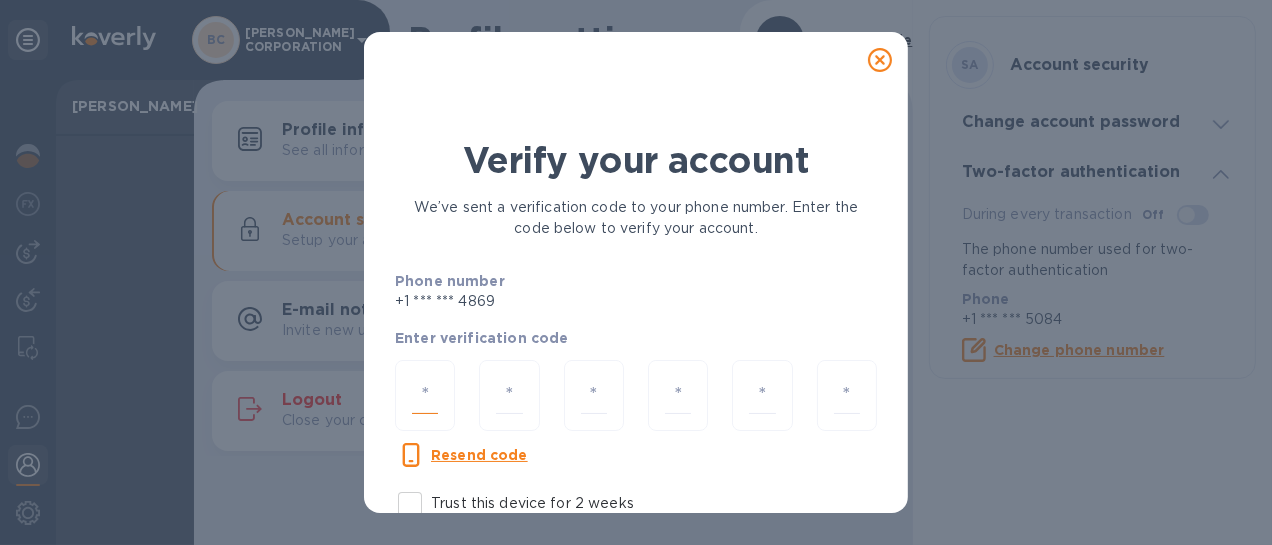 click at bounding box center [425, 395] 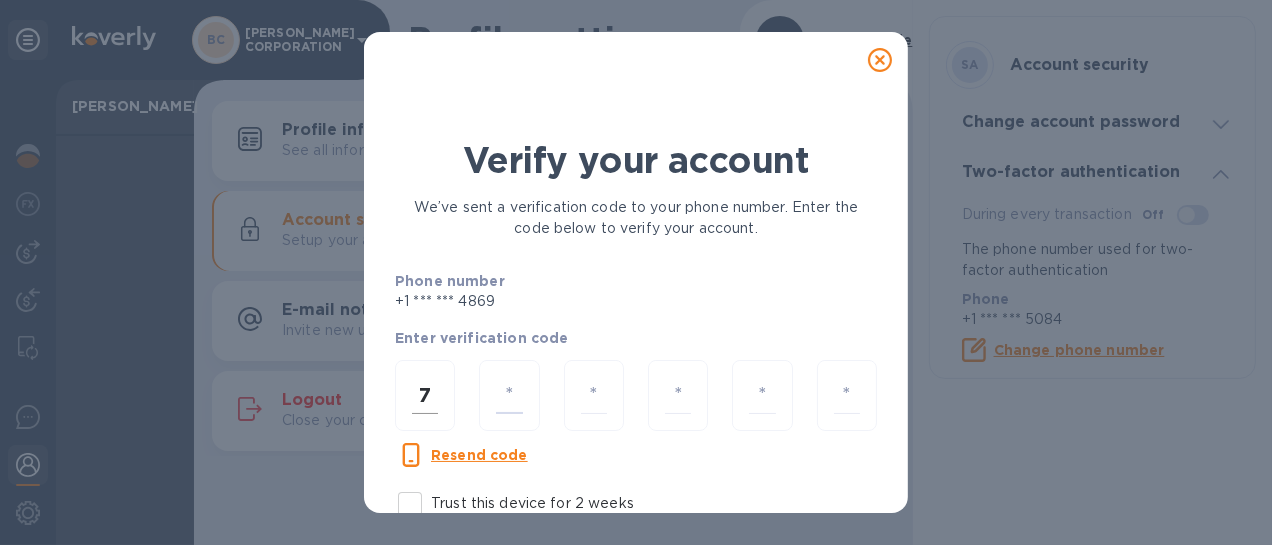 type on "3" 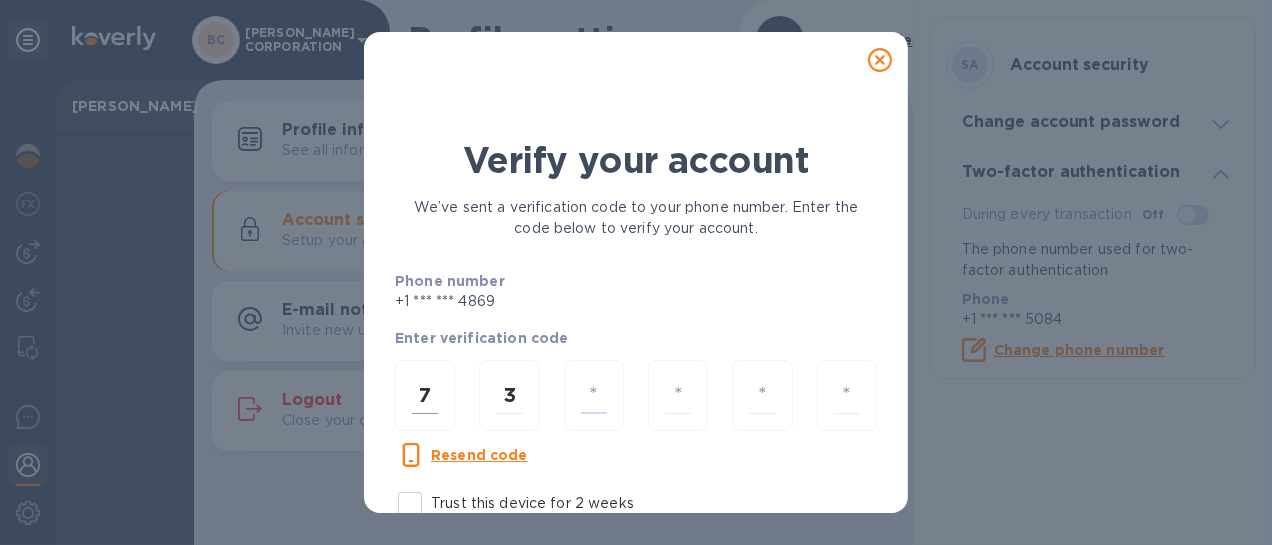 type on "8" 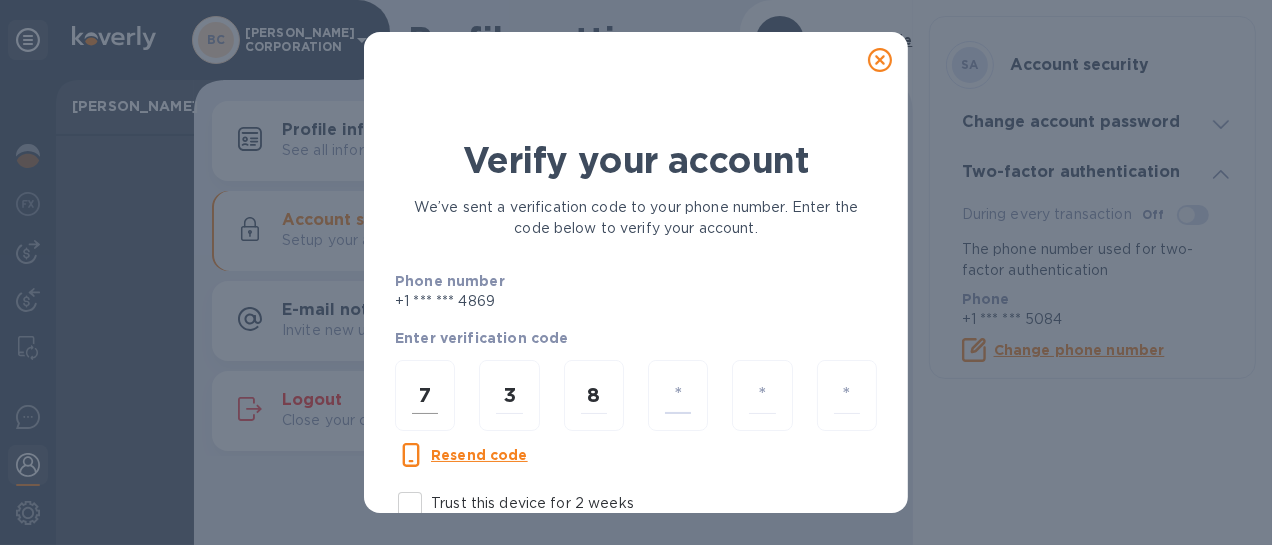 type on "1" 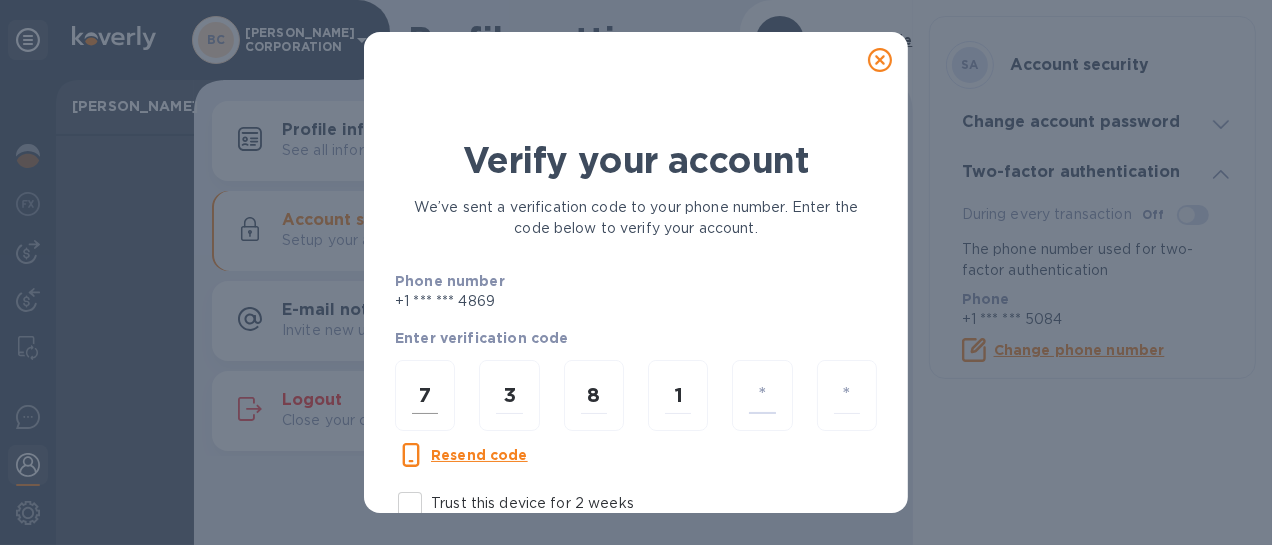type on "7" 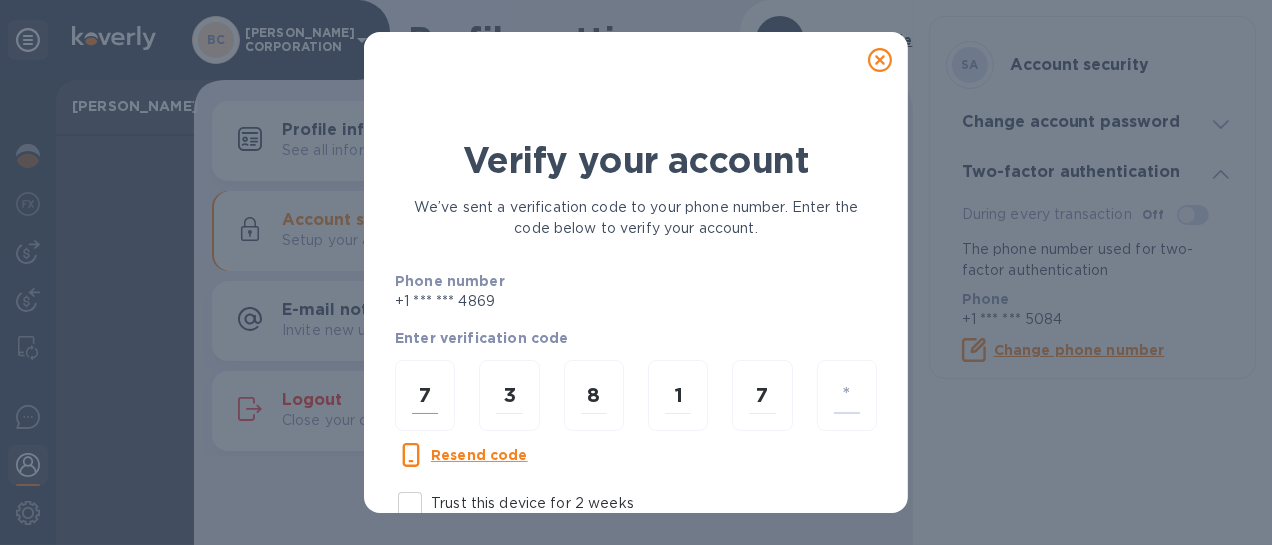 type on "4" 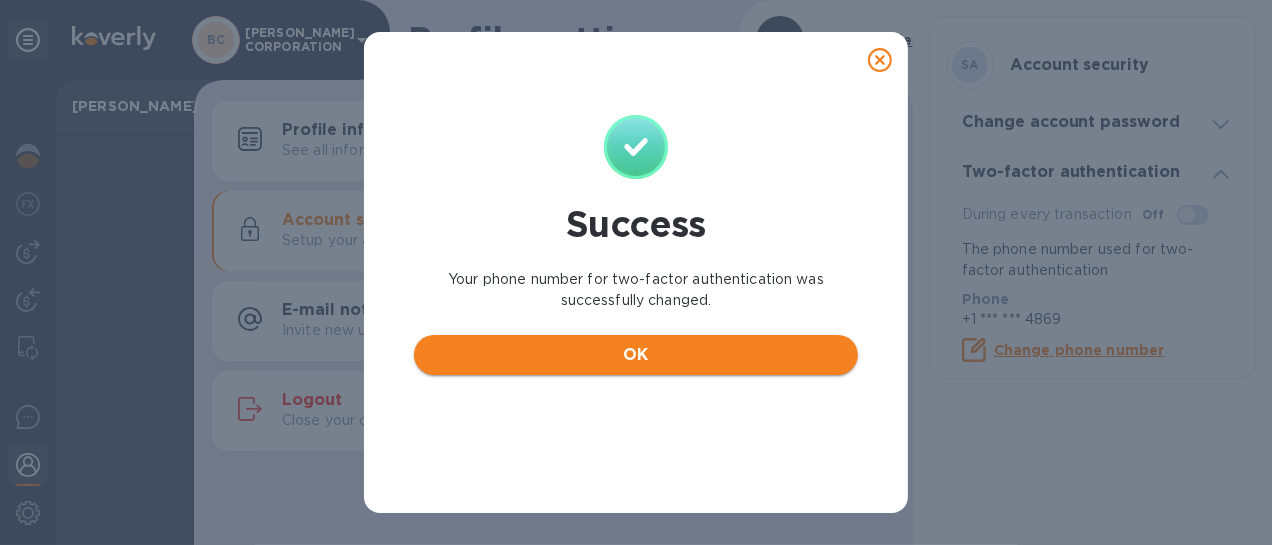 click on "OK" at bounding box center (636, 355) 